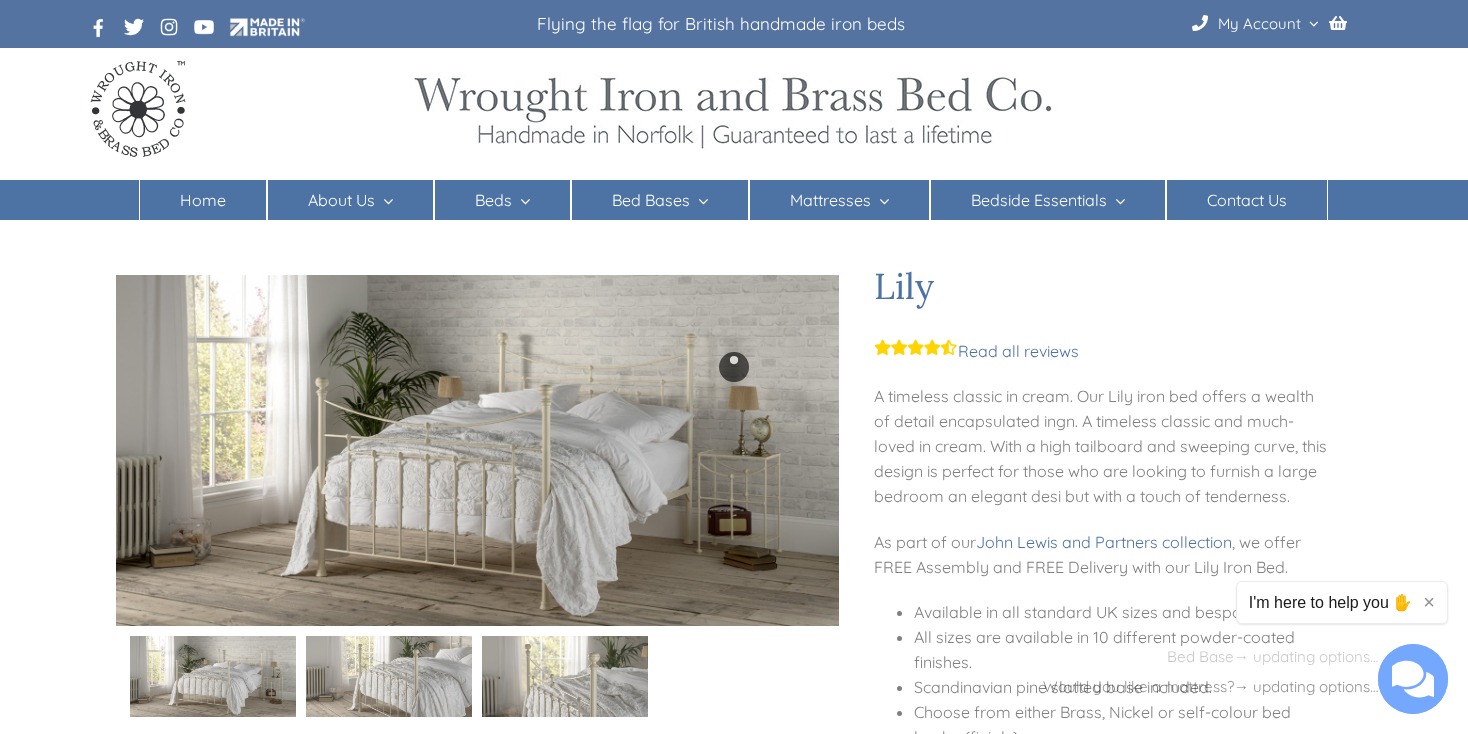 scroll, scrollTop: 0, scrollLeft: 0, axis: both 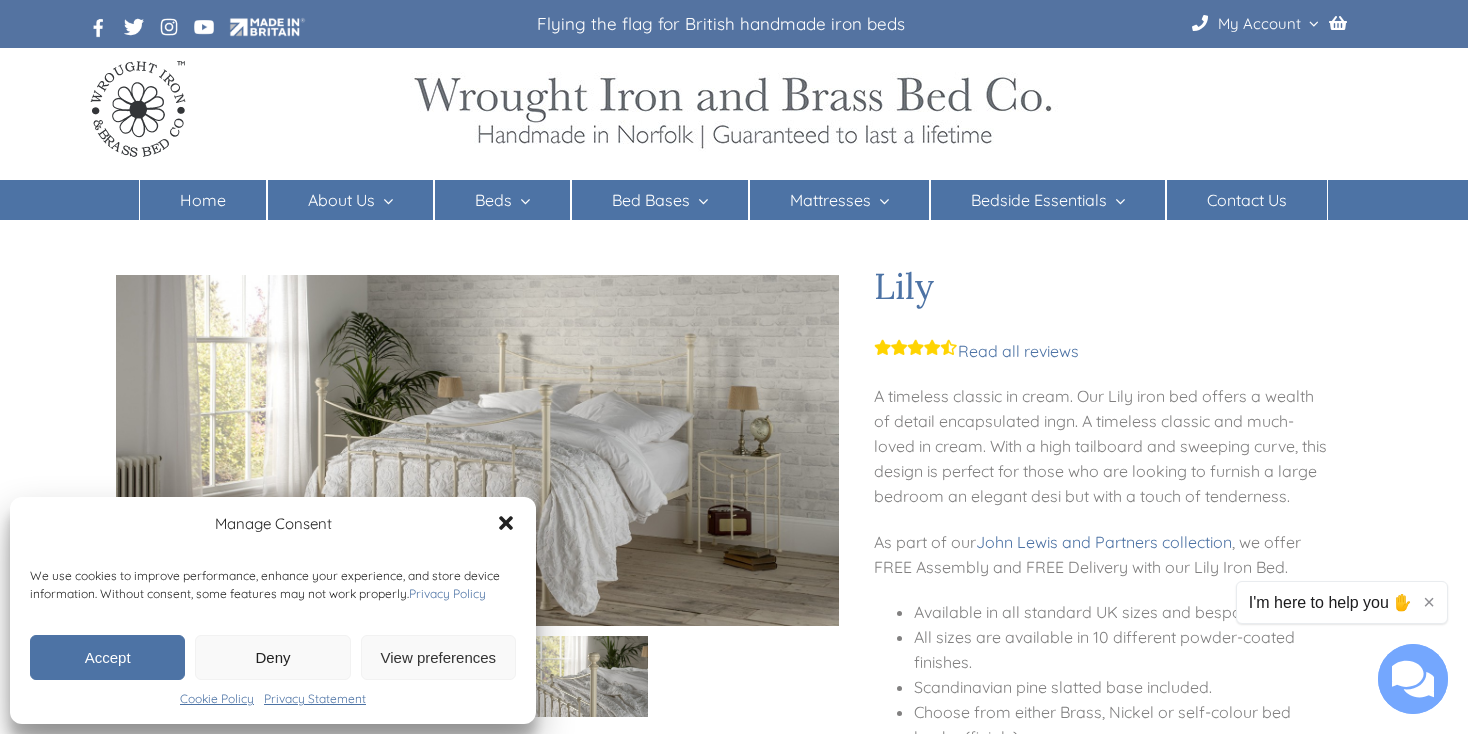 click on "Accept" at bounding box center [107, 657] 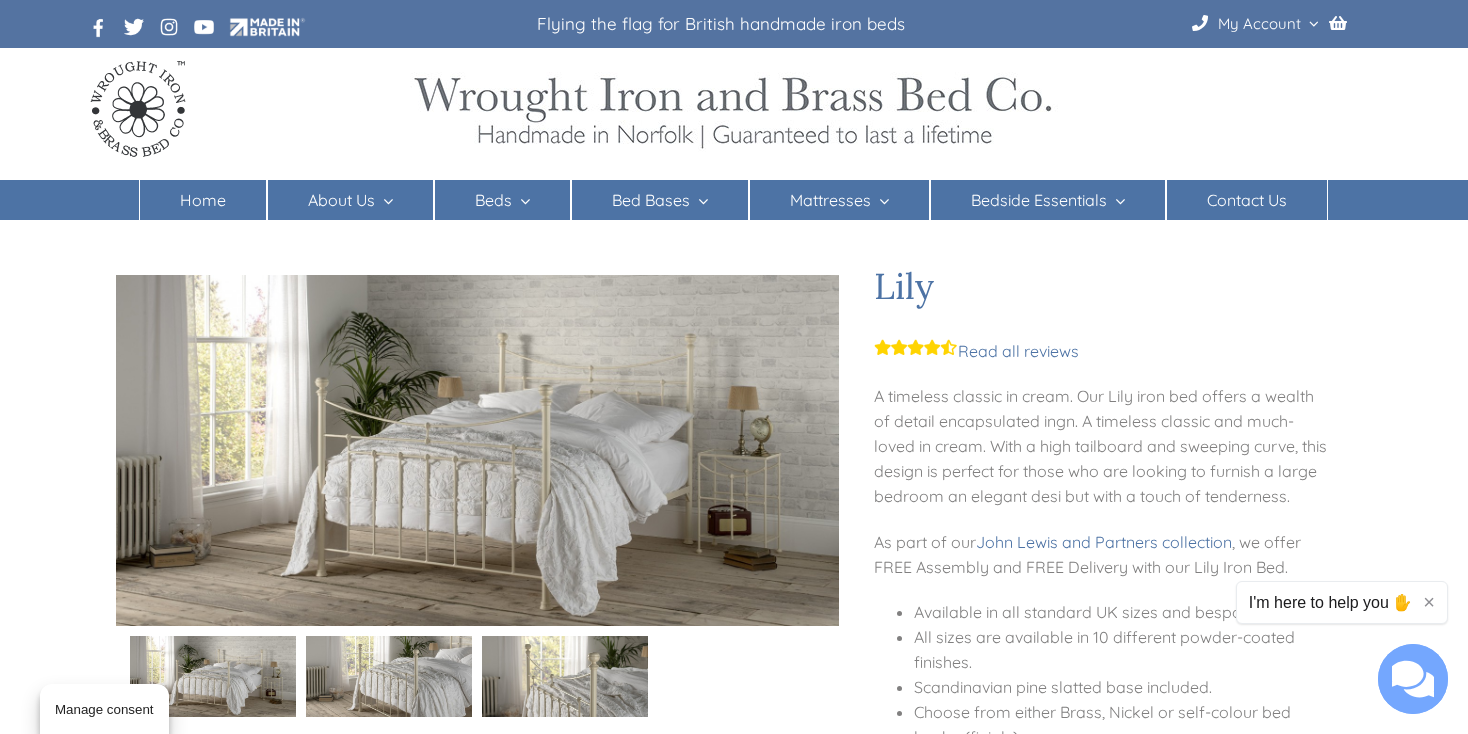 click on "×" at bounding box center (1429, 602) 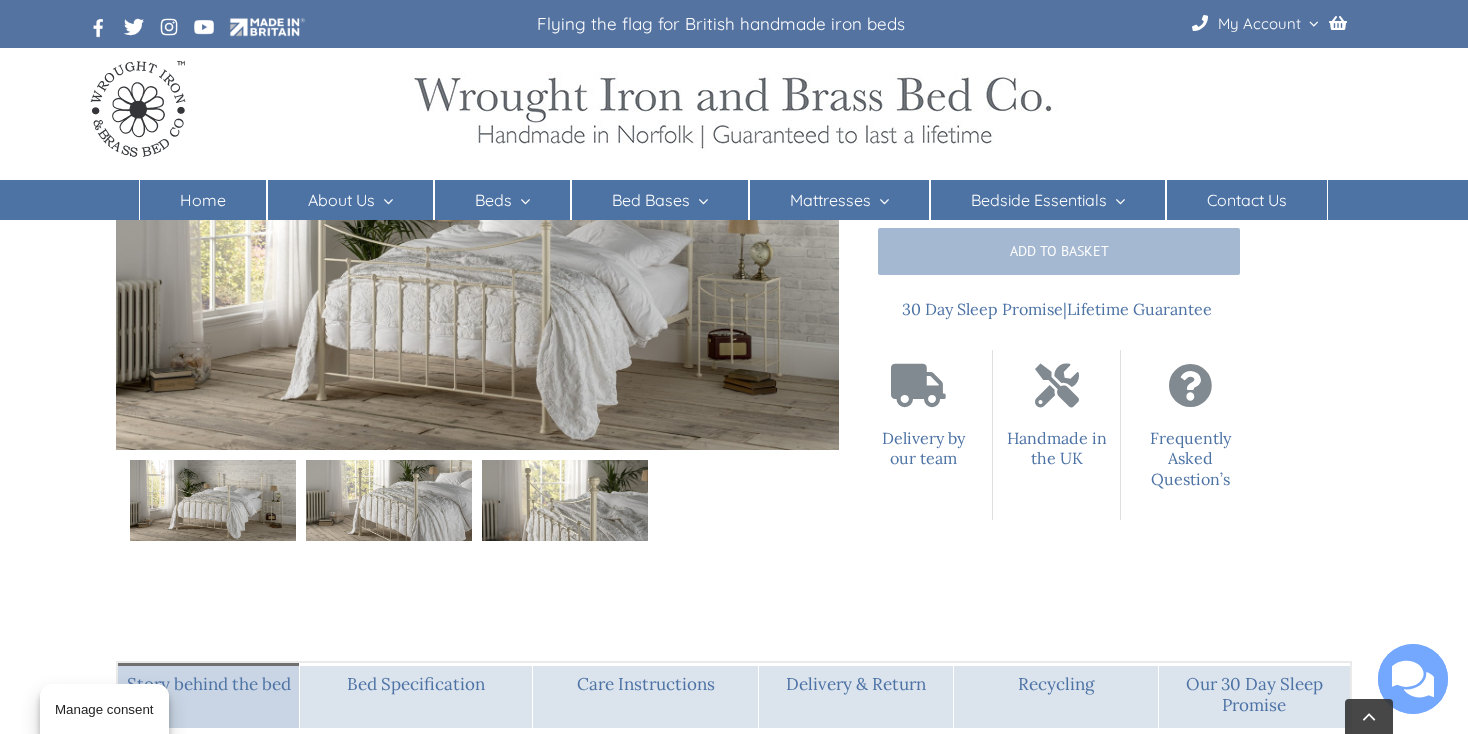 scroll, scrollTop: 1100, scrollLeft: 0, axis: vertical 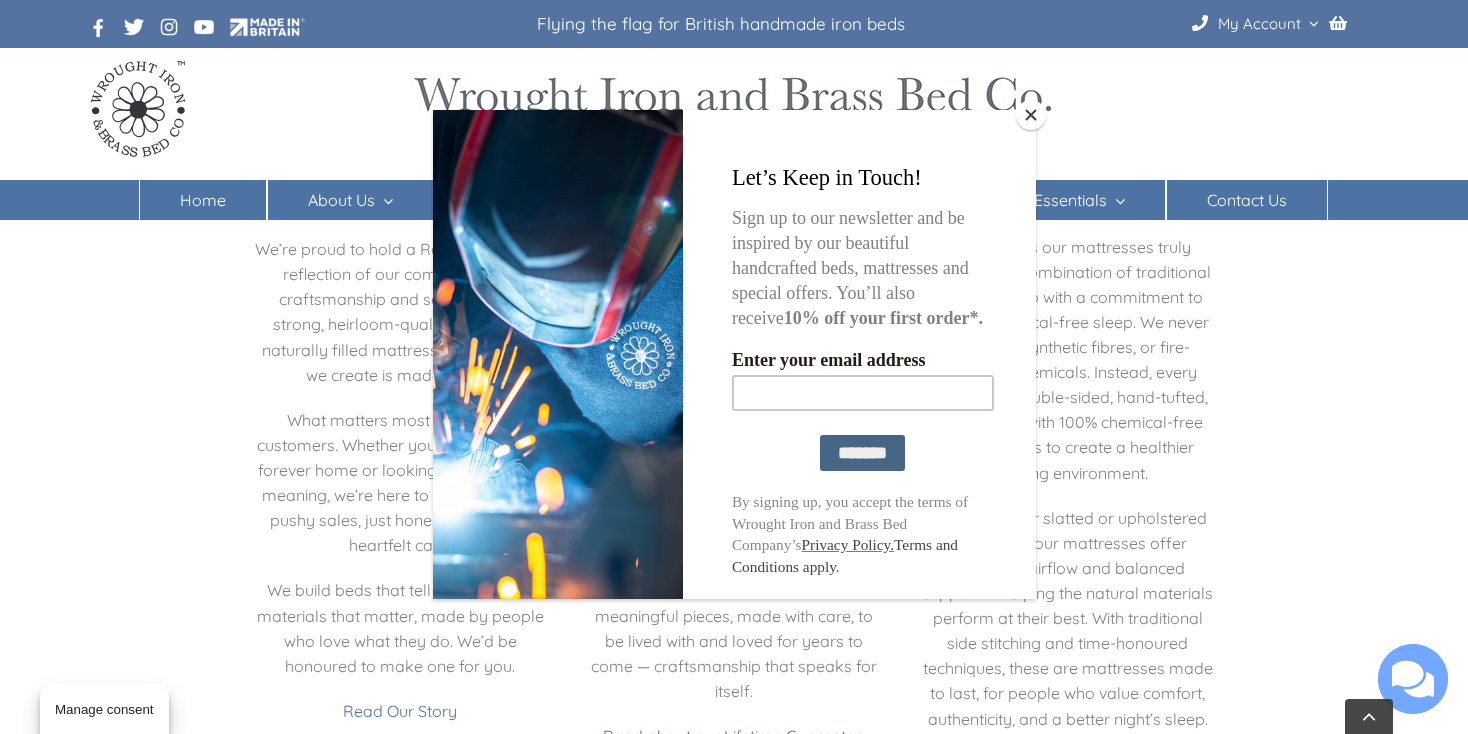 click at bounding box center (1031, 115) 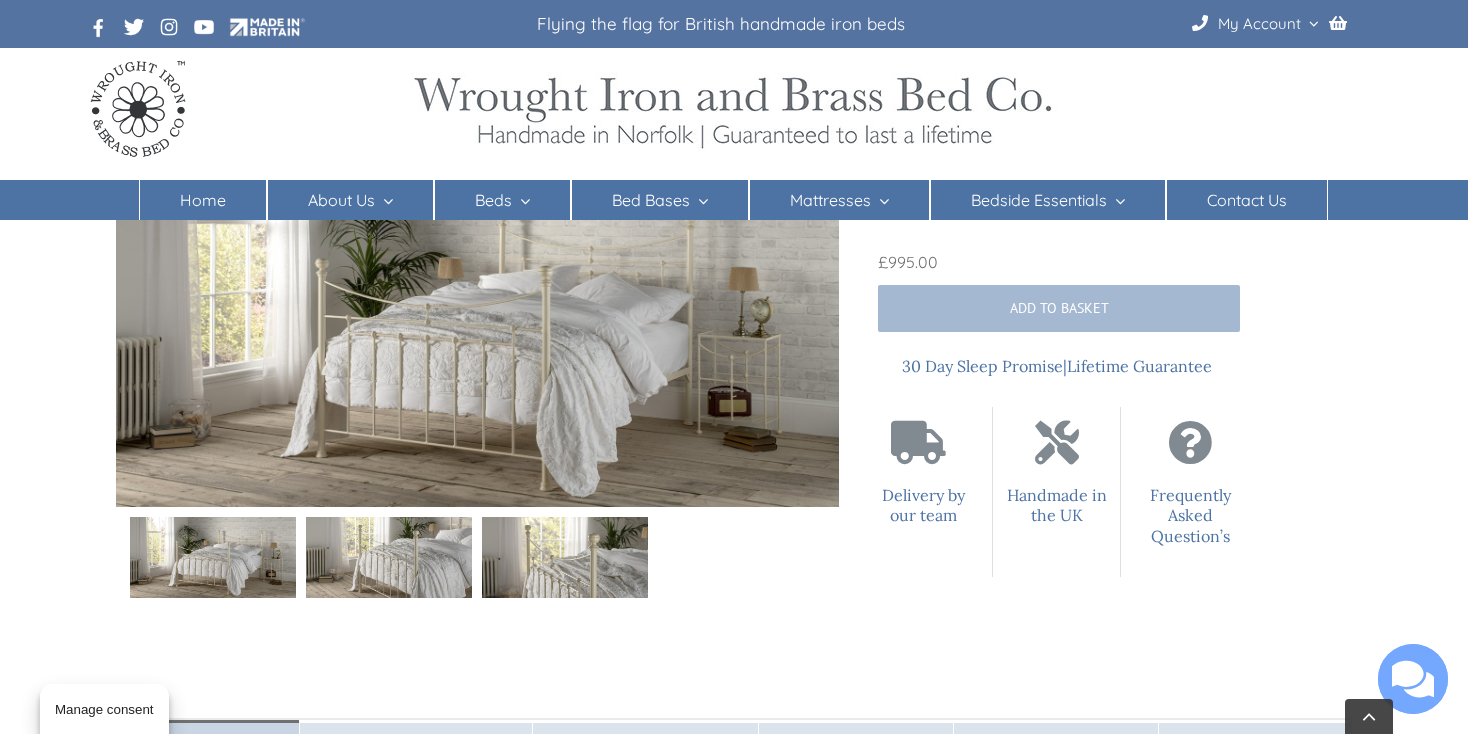 scroll, scrollTop: 1003, scrollLeft: 0, axis: vertical 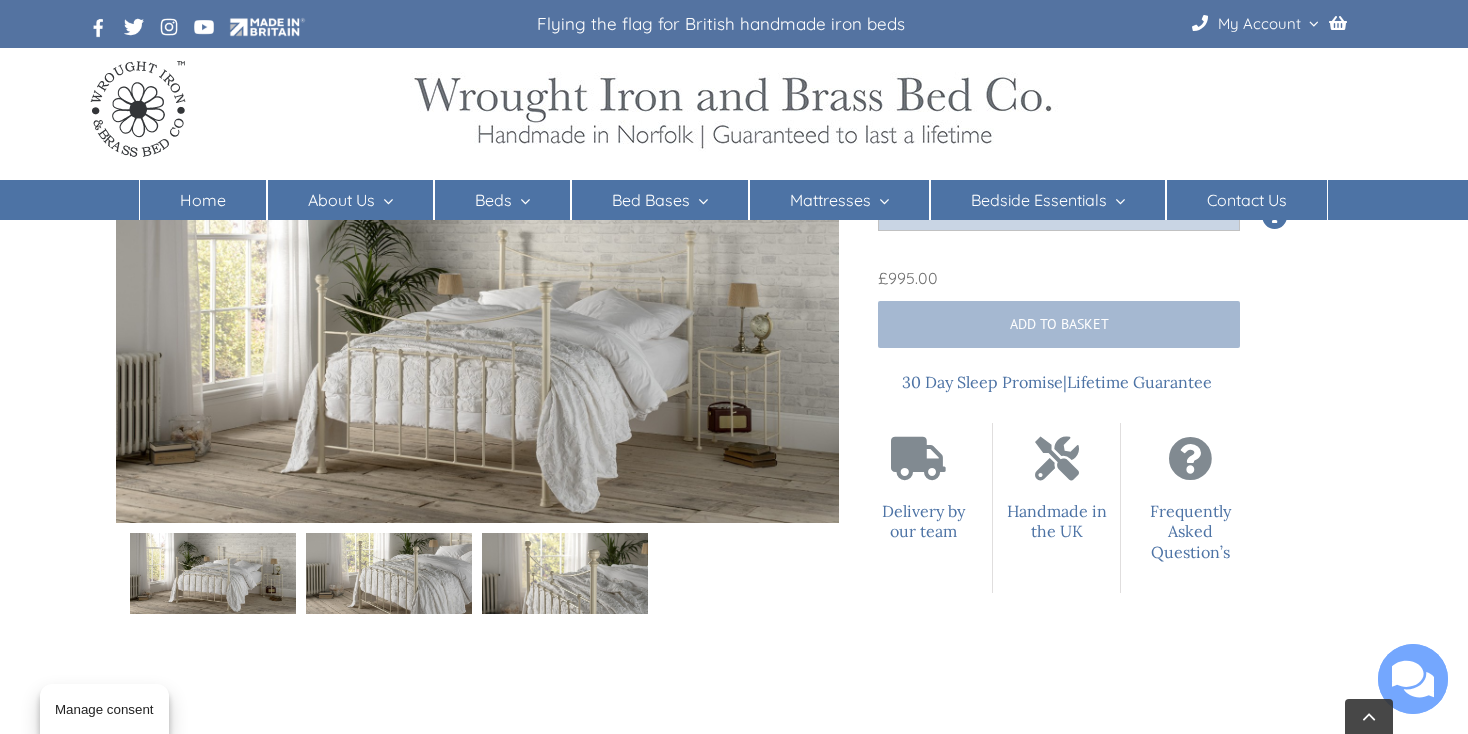 click at bounding box center [565, 573] 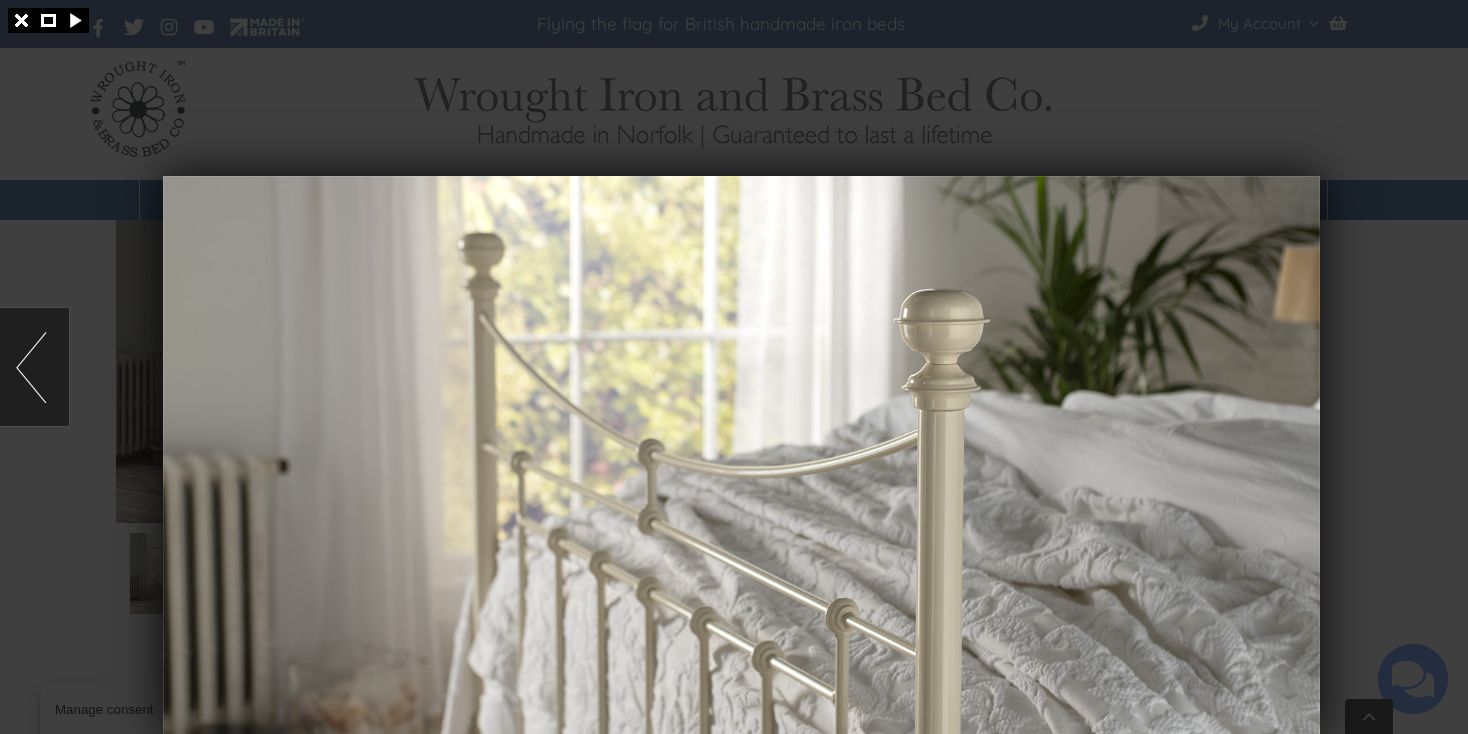 click at bounding box center [34, 367] 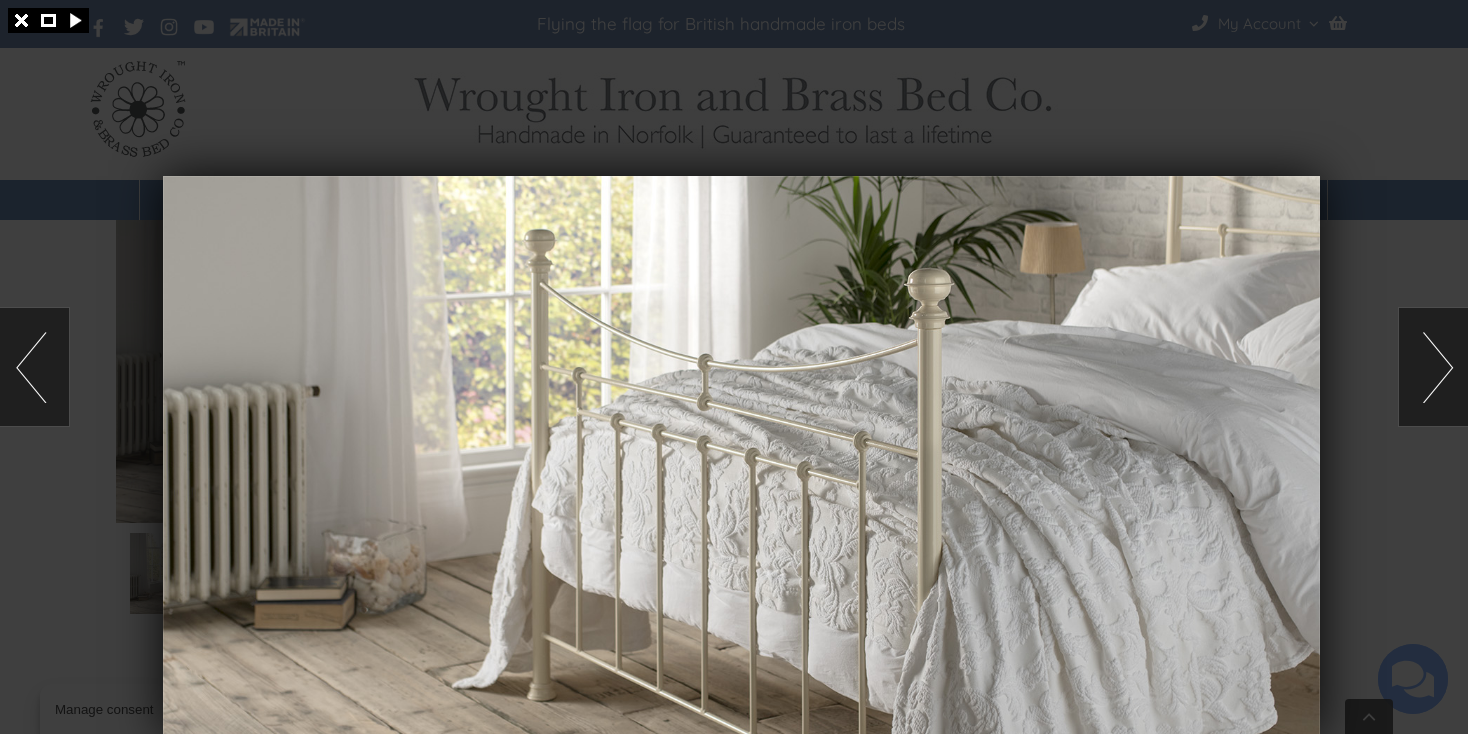 click at bounding box center [34, 367] 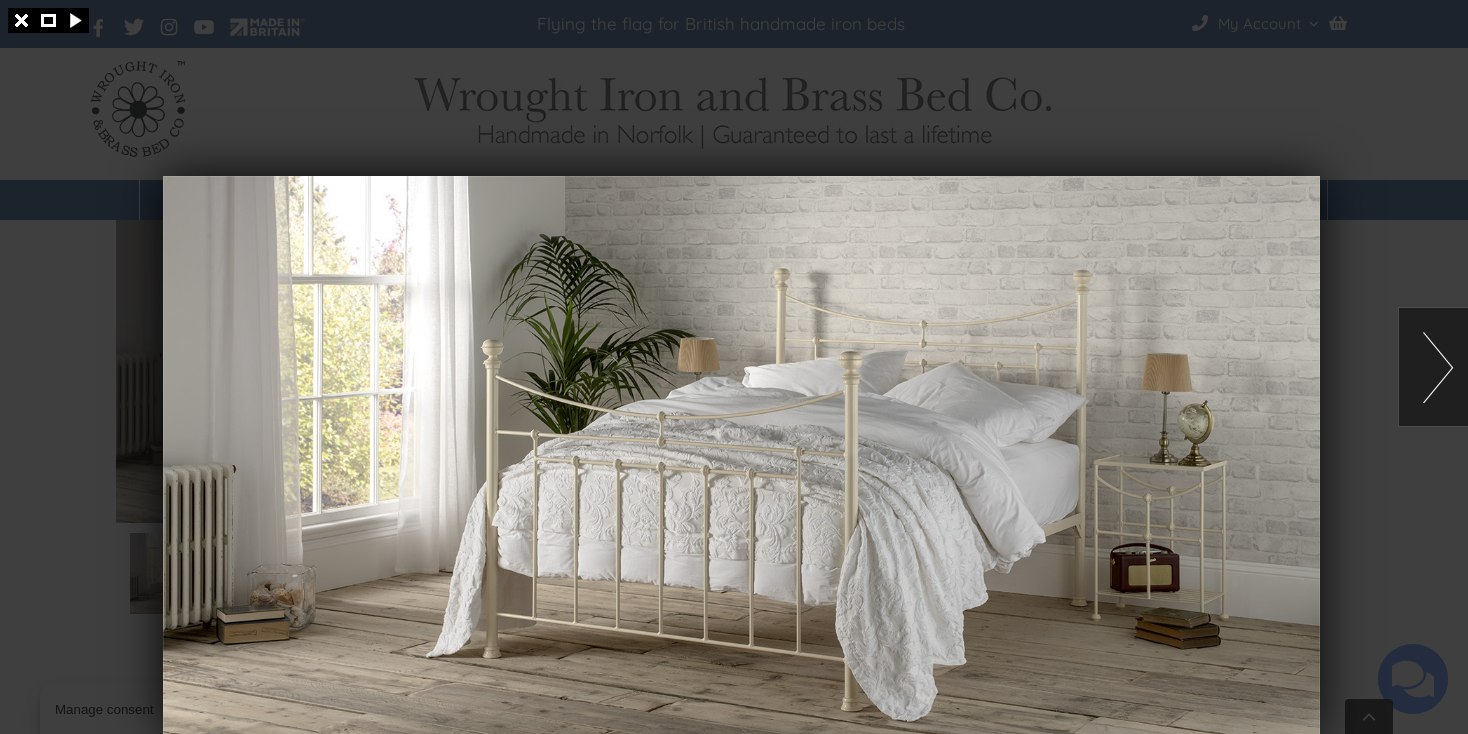 click at bounding box center (734, 367) 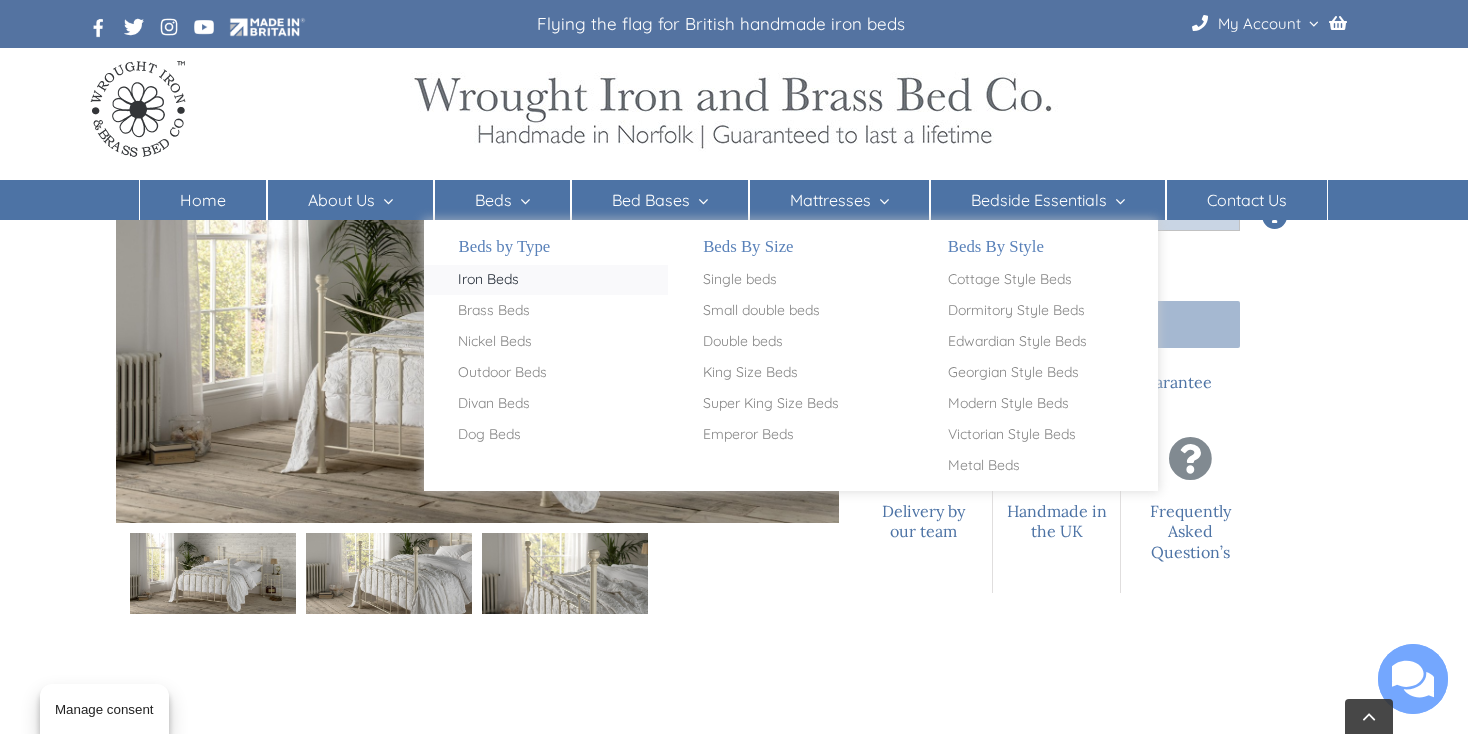 click on "Iron Beds" at bounding box center [488, 280] 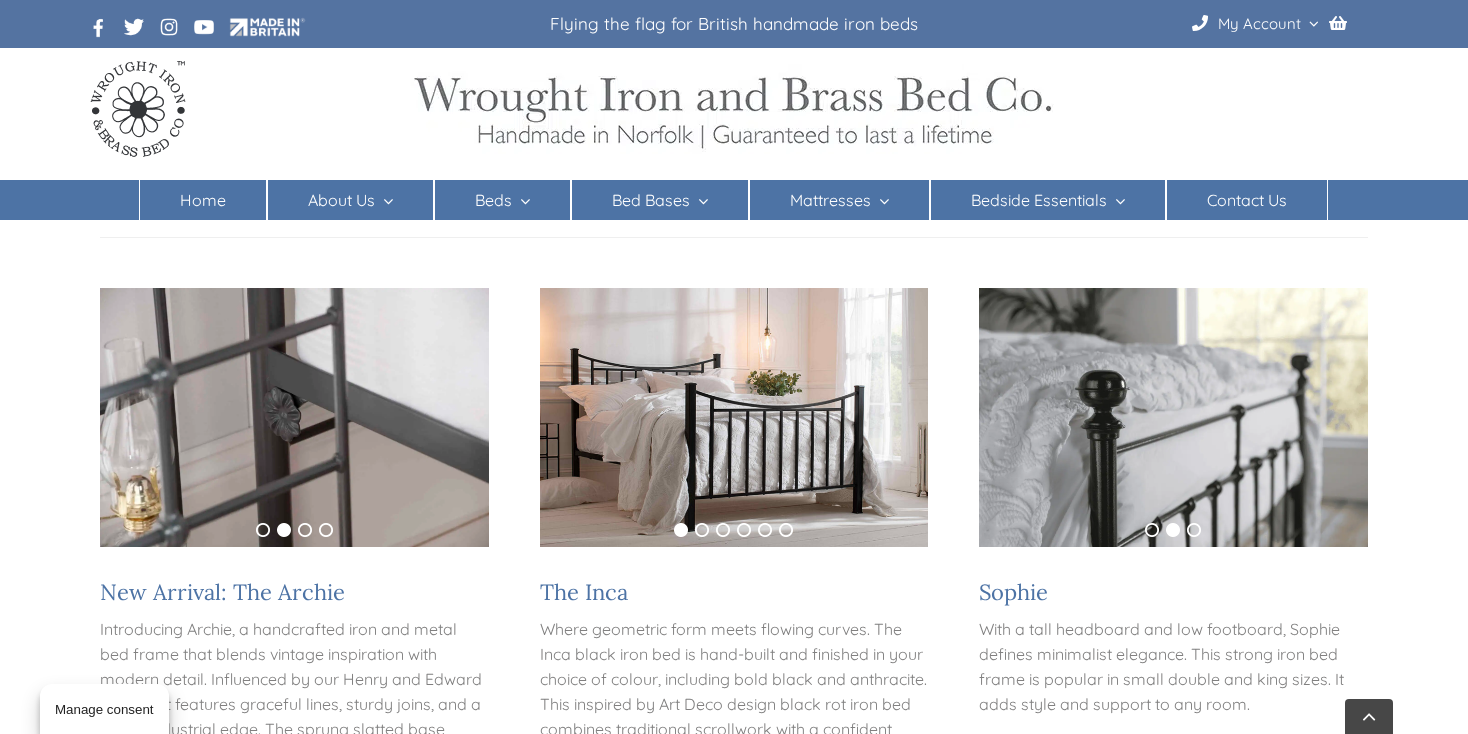 scroll, scrollTop: 200, scrollLeft: 0, axis: vertical 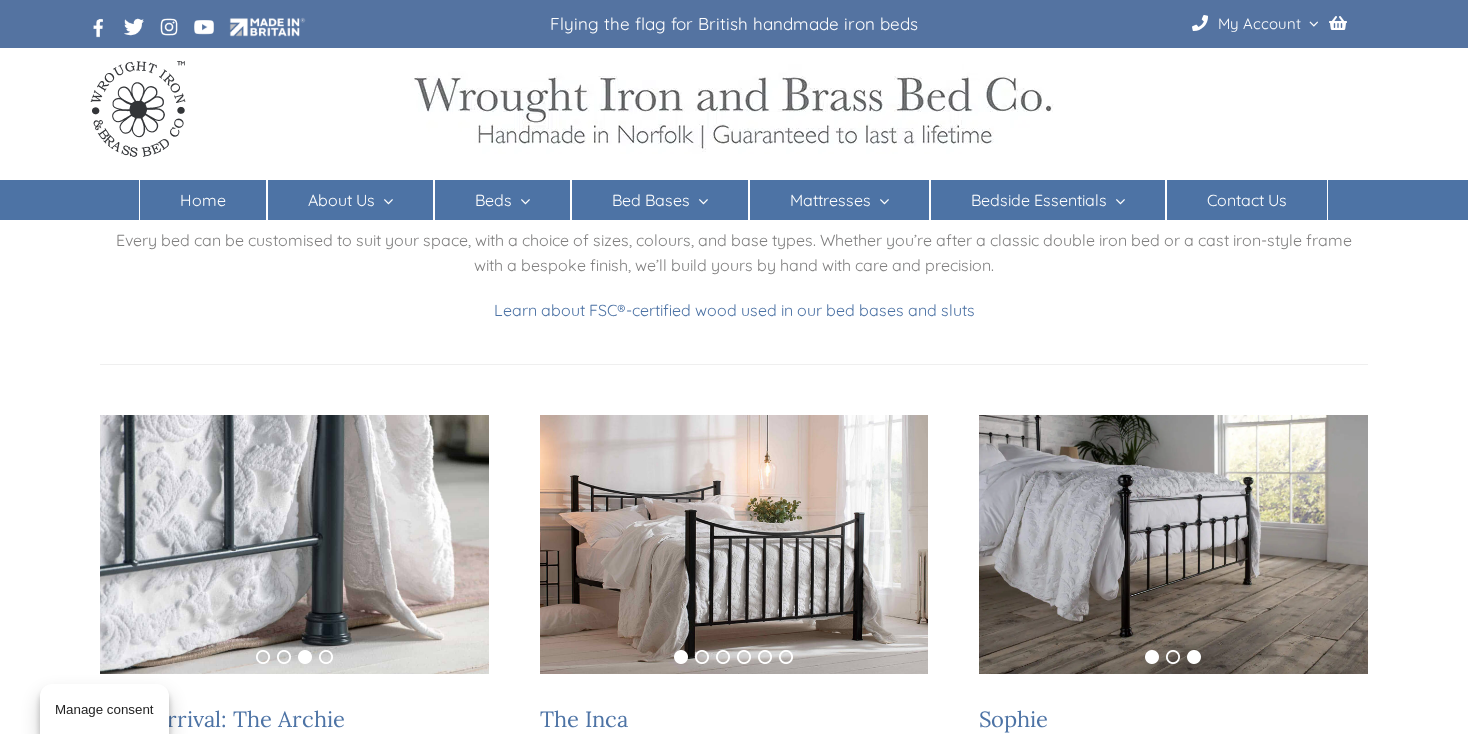click on "1" at bounding box center (1152, 657) 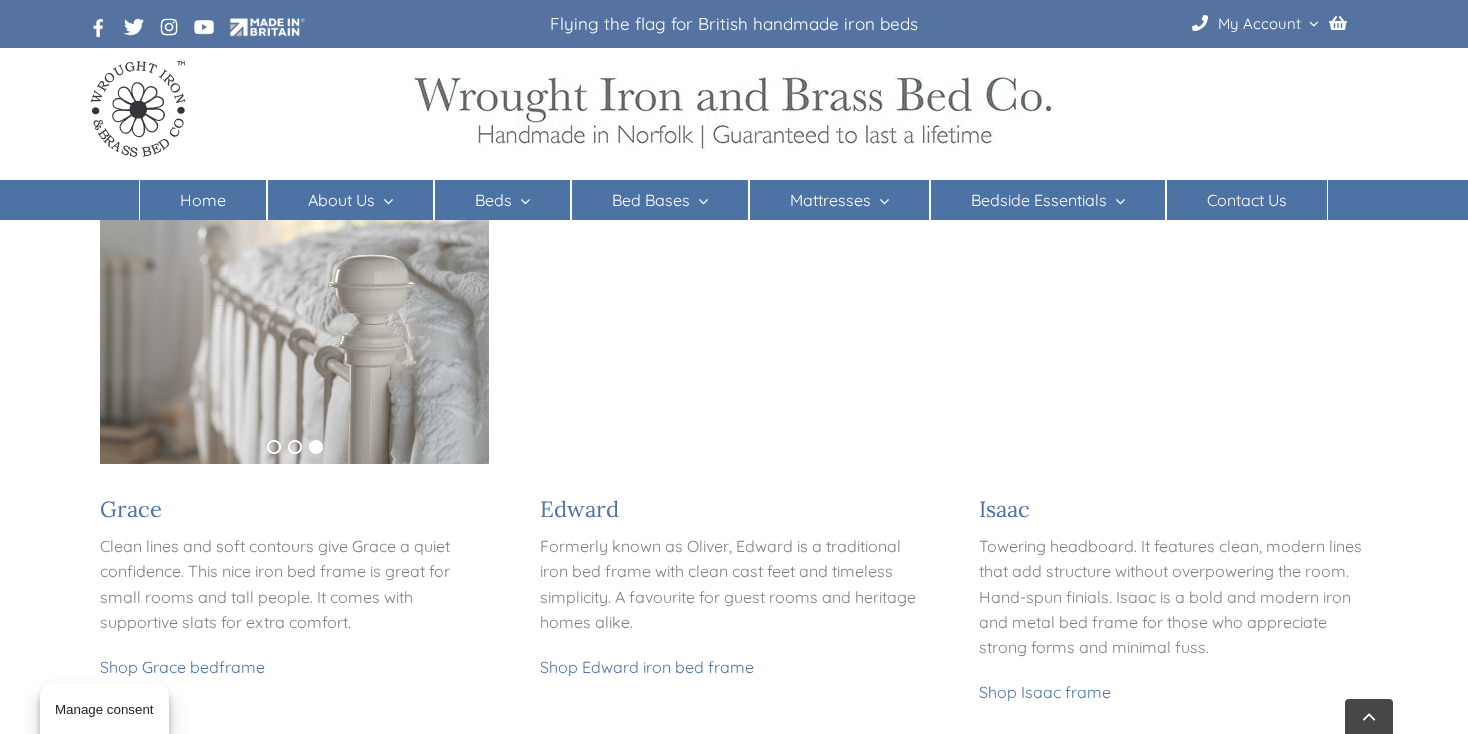 scroll, scrollTop: 900, scrollLeft: 0, axis: vertical 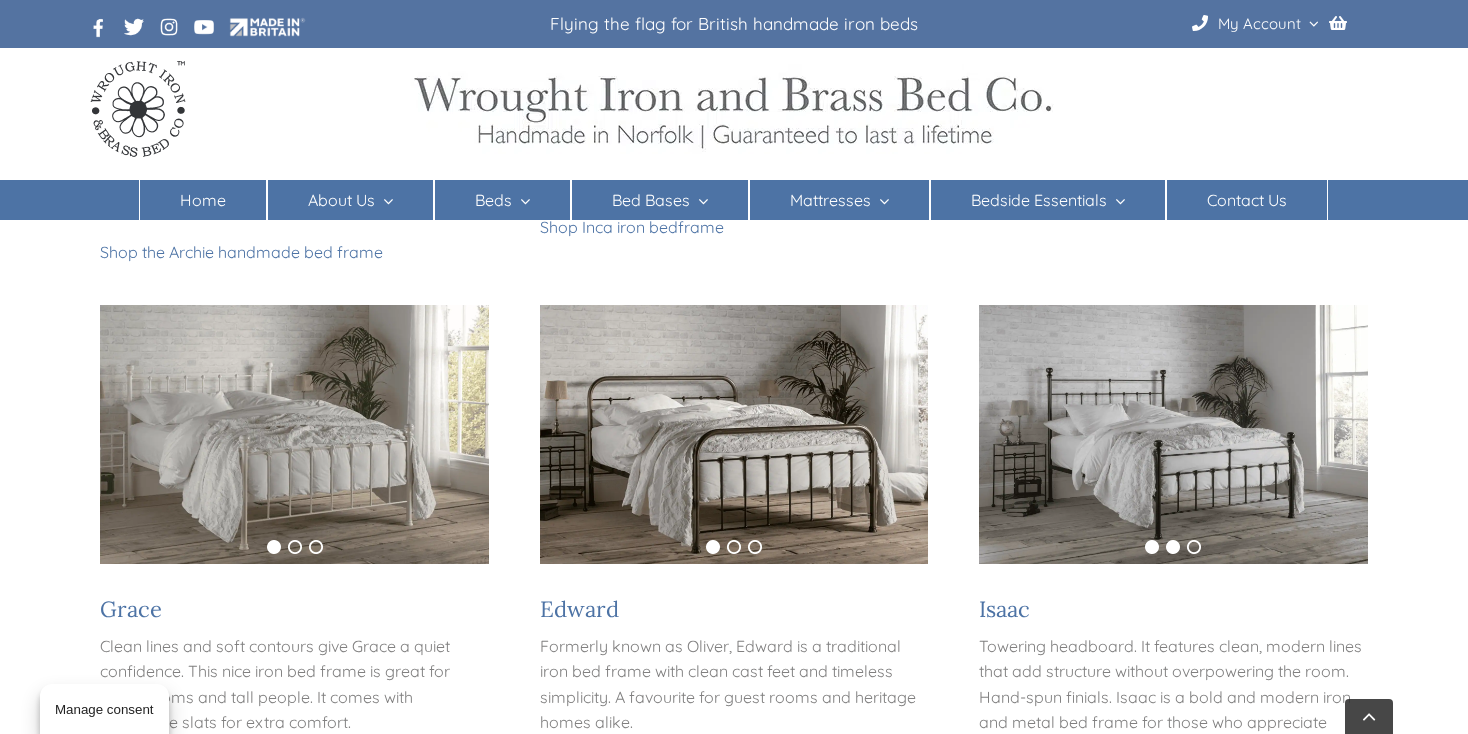 click on "2" at bounding box center [1173, 547] 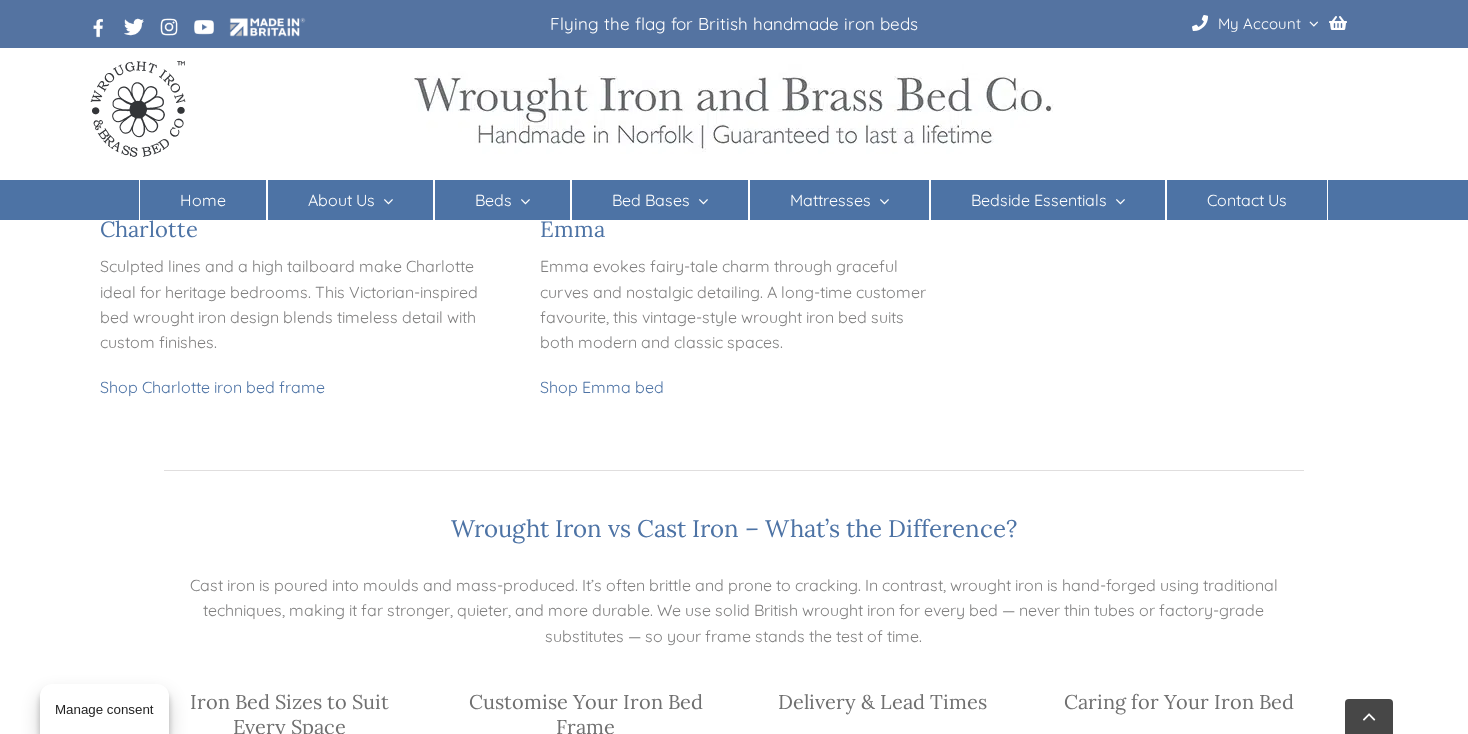 scroll, scrollTop: 2600, scrollLeft: 0, axis: vertical 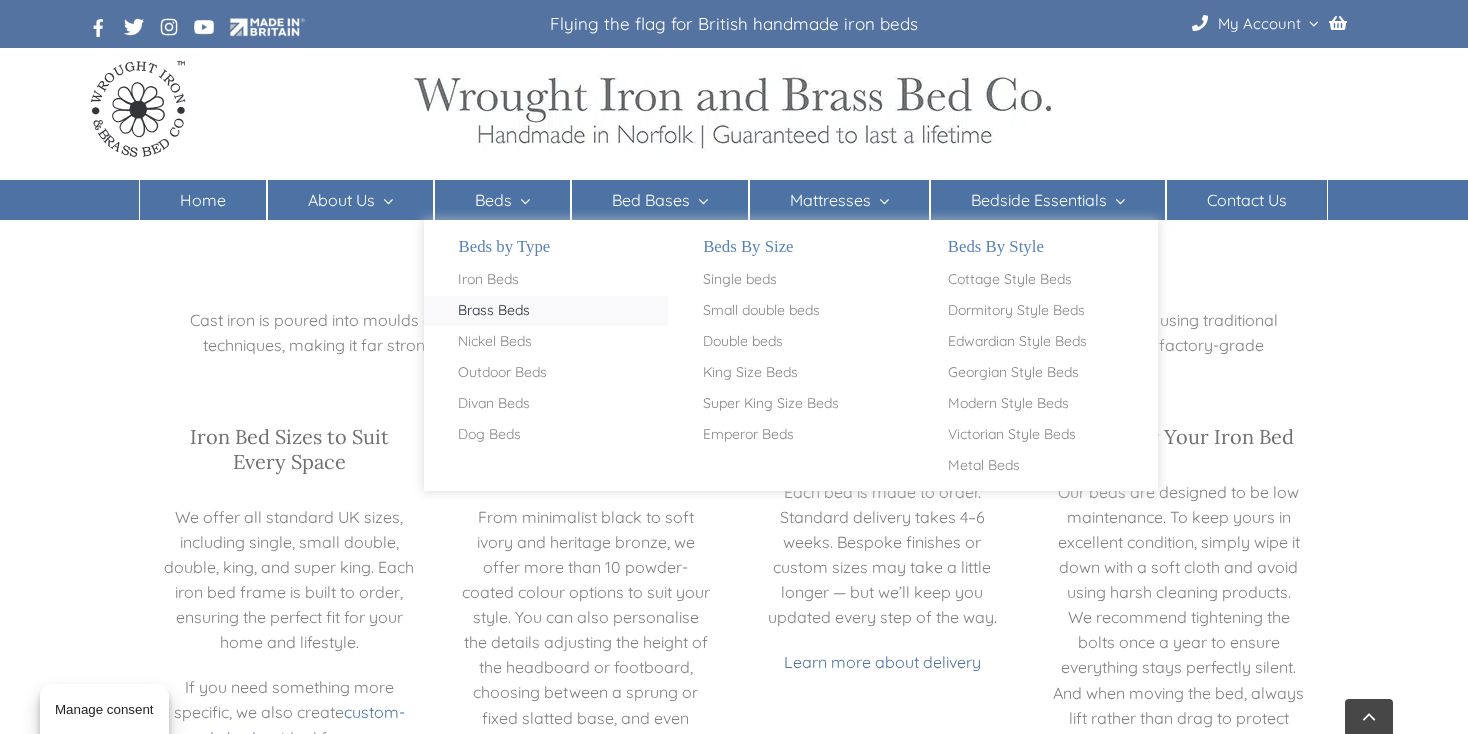 click on "Brass Beds" at bounding box center (494, 311) 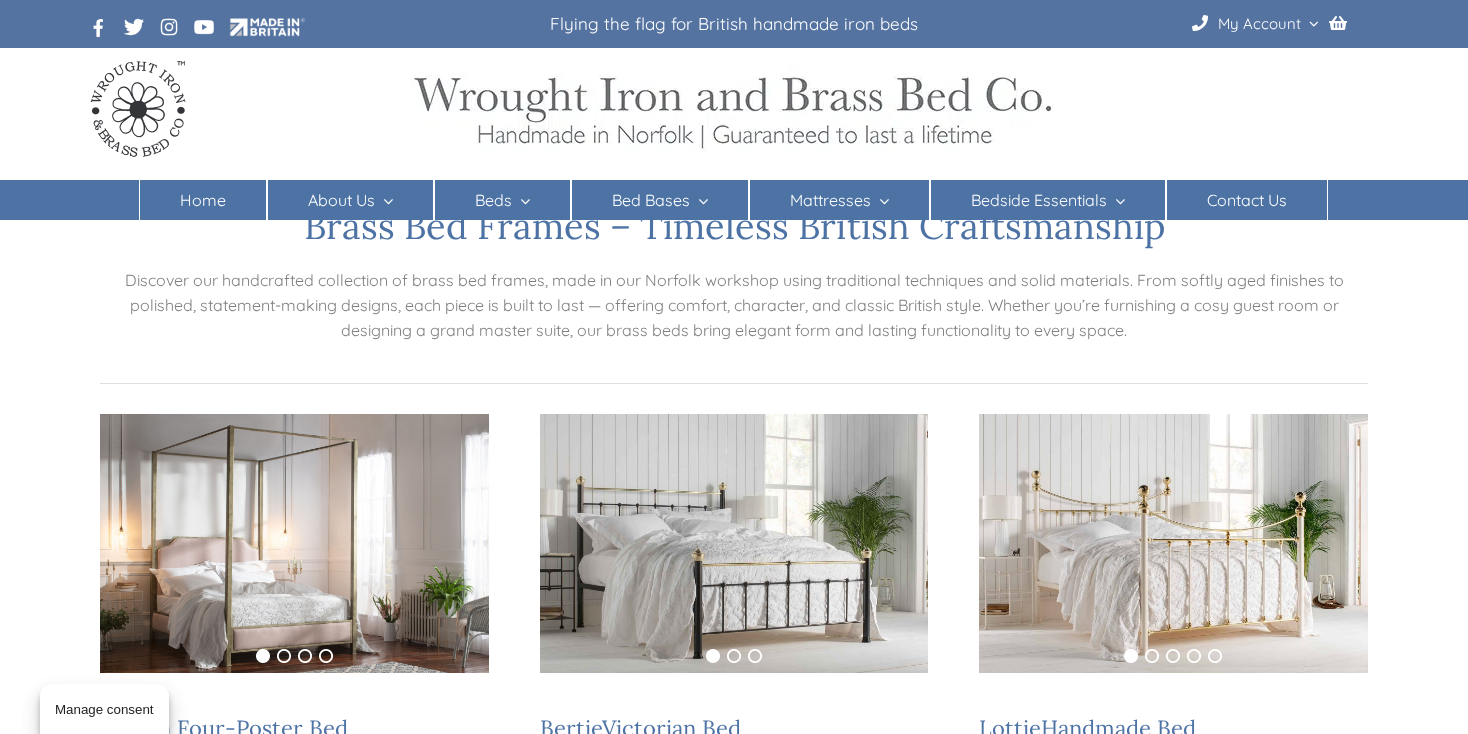 scroll, scrollTop: 200, scrollLeft: 0, axis: vertical 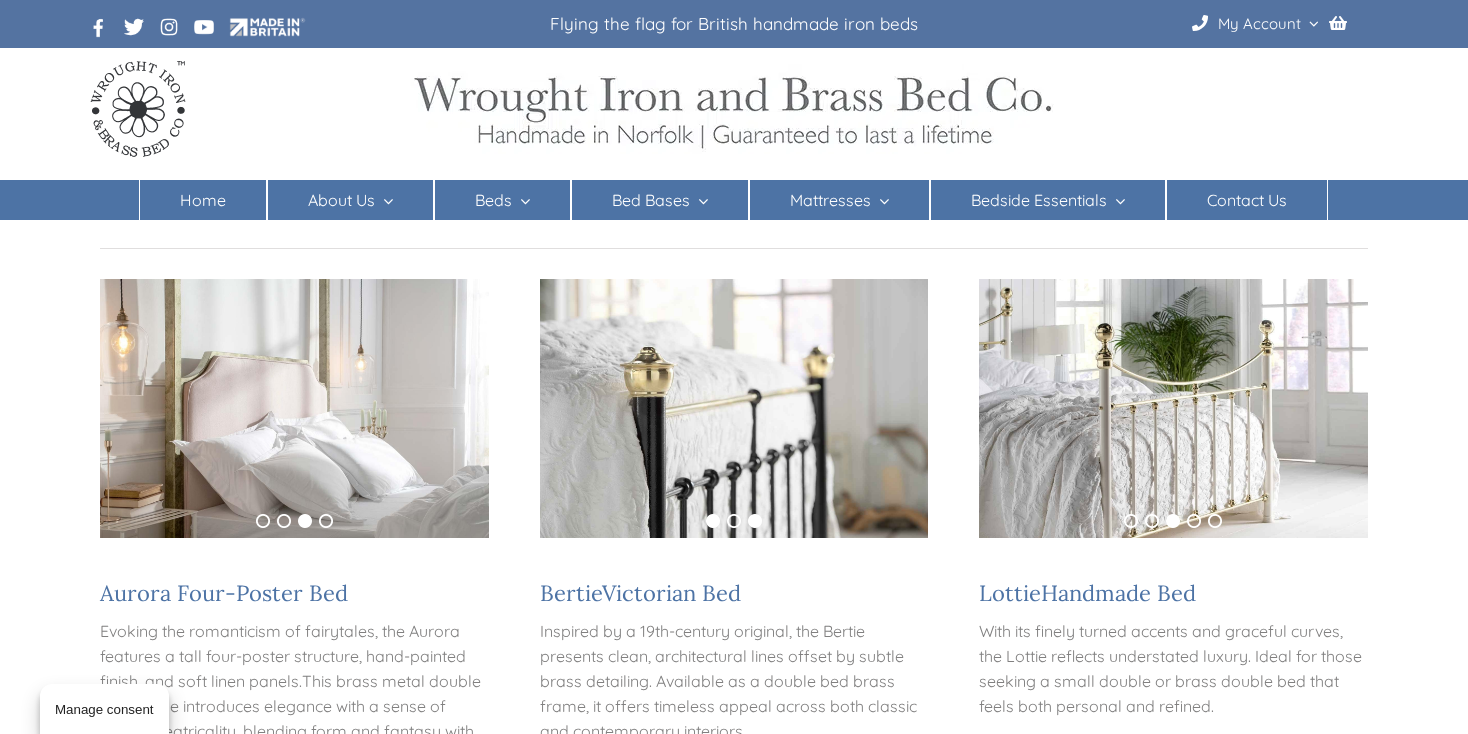 click on "1" at bounding box center (713, 521) 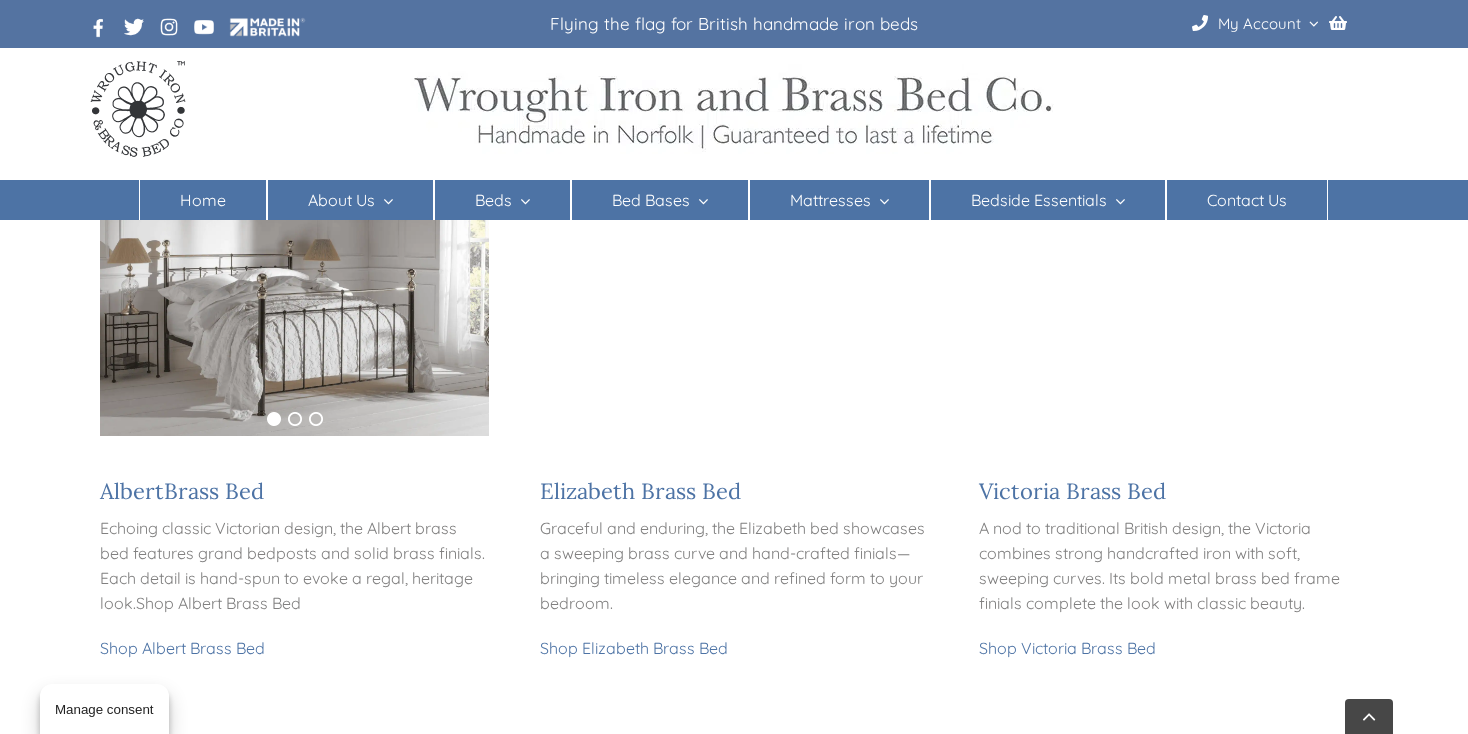 scroll, scrollTop: 1400, scrollLeft: 0, axis: vertical 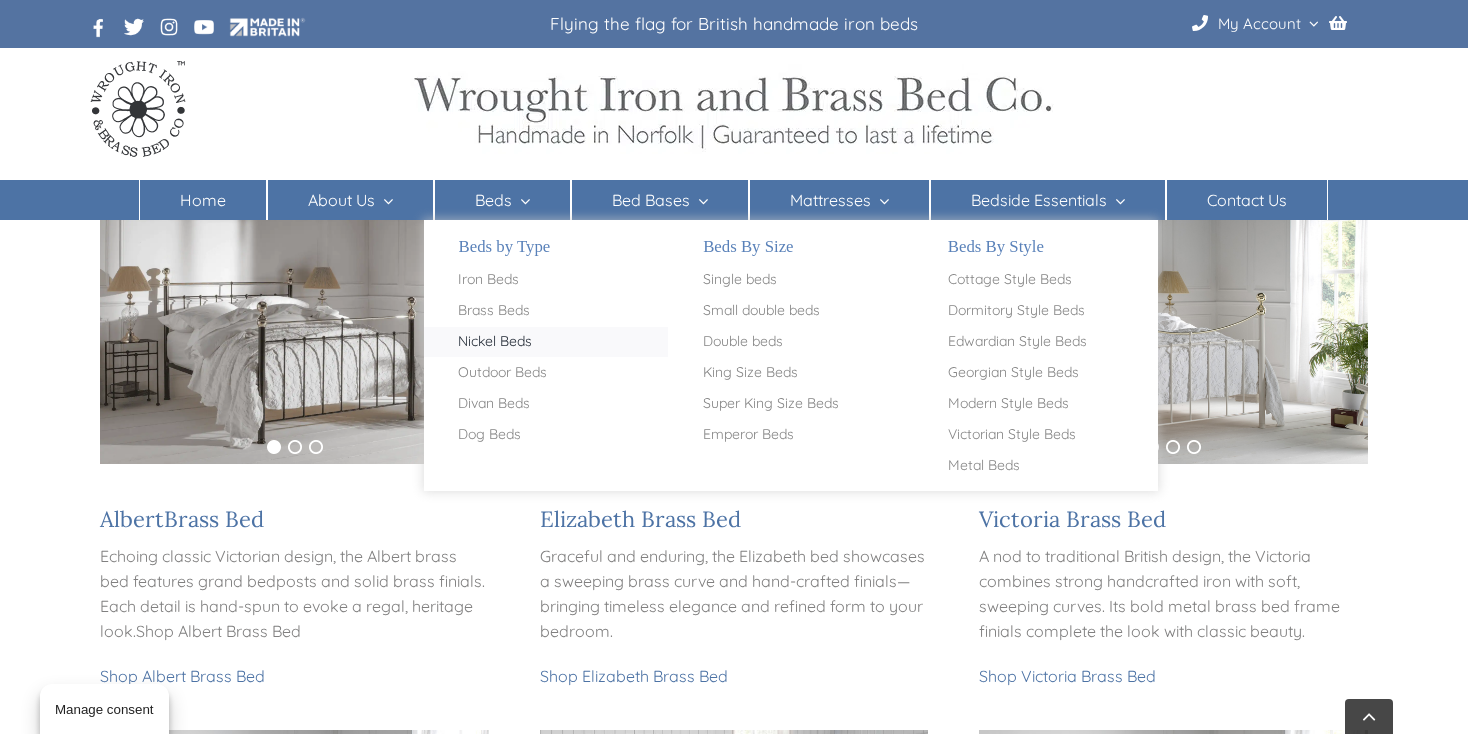 click on "Nickel Beds" at bounding box center [495, 342] 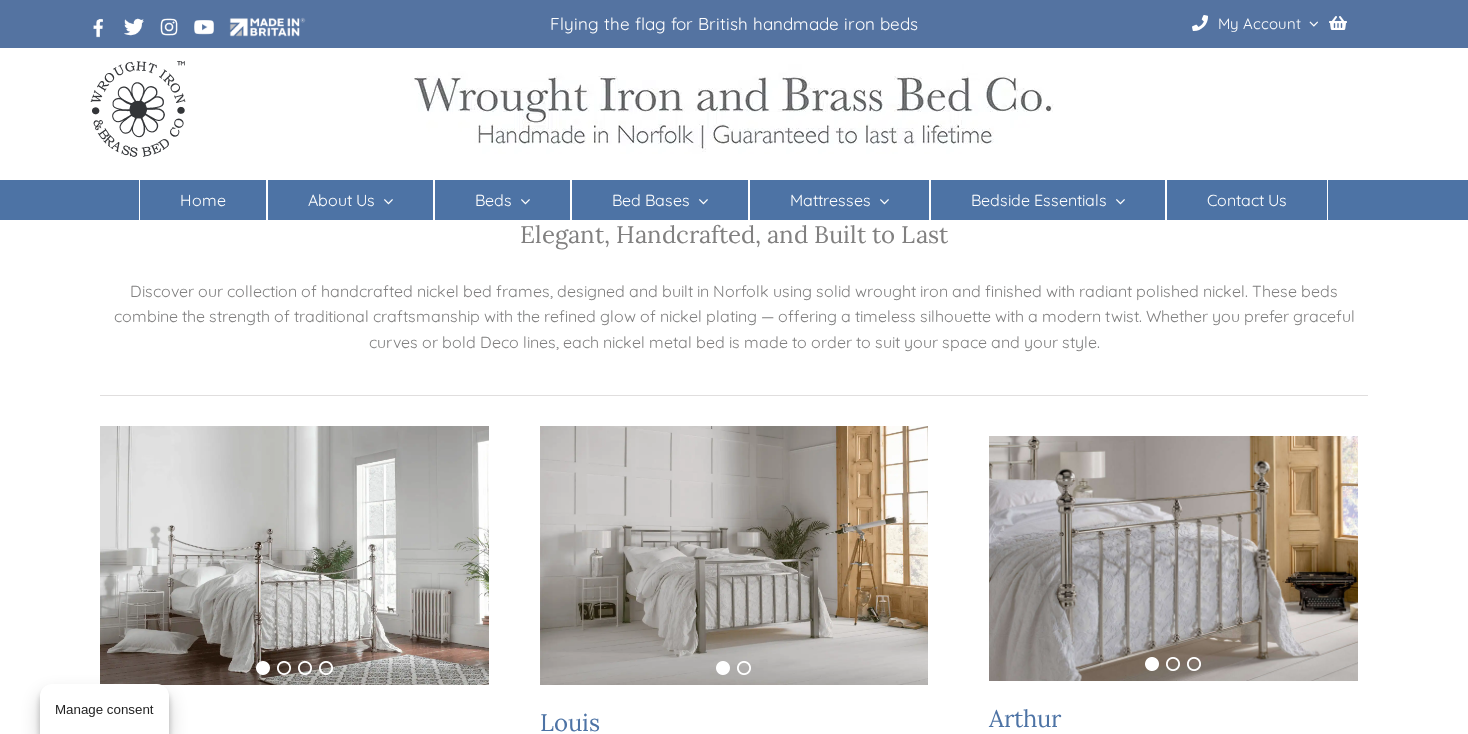 scroll, scrollTop: 200, scrollLeft: 0, axis: vertical 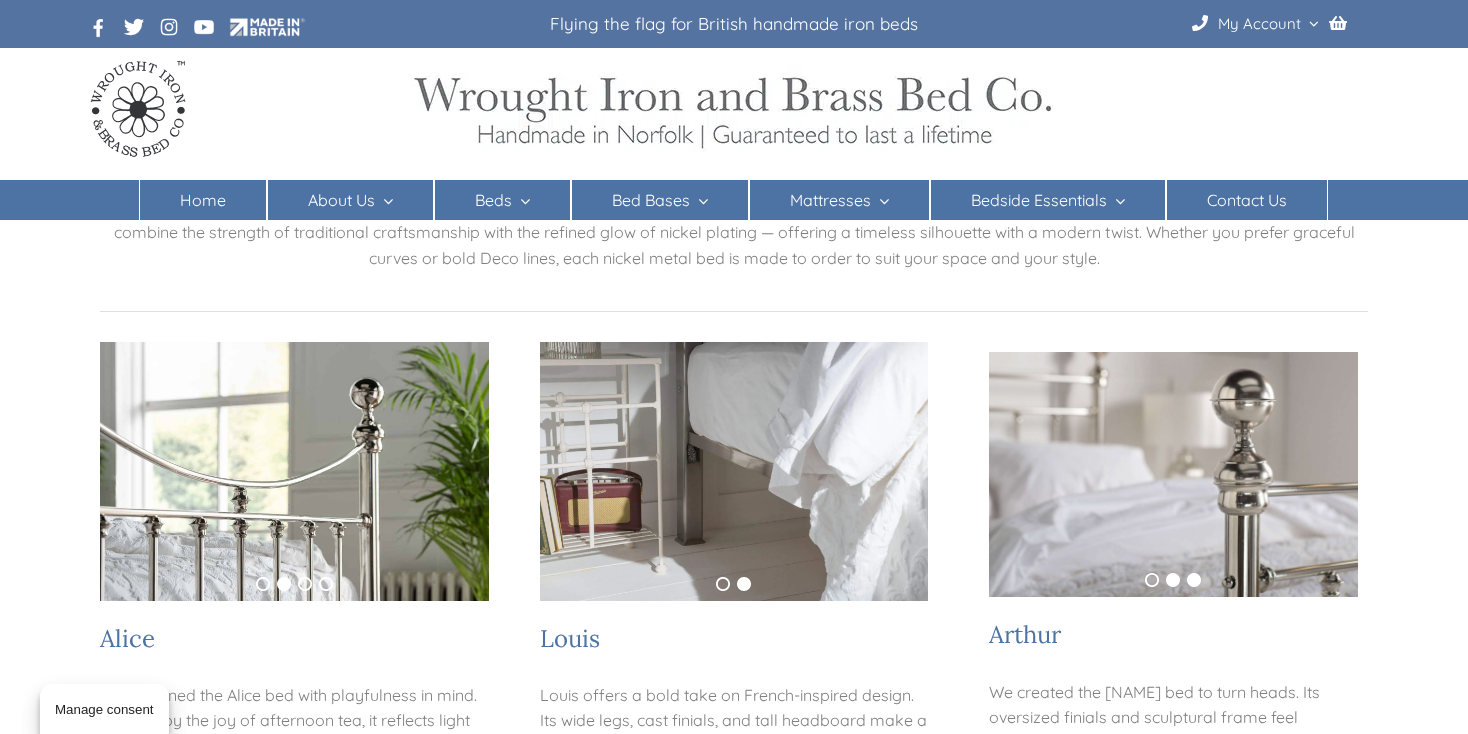 click on "3" at bounding box center (1194, 580) 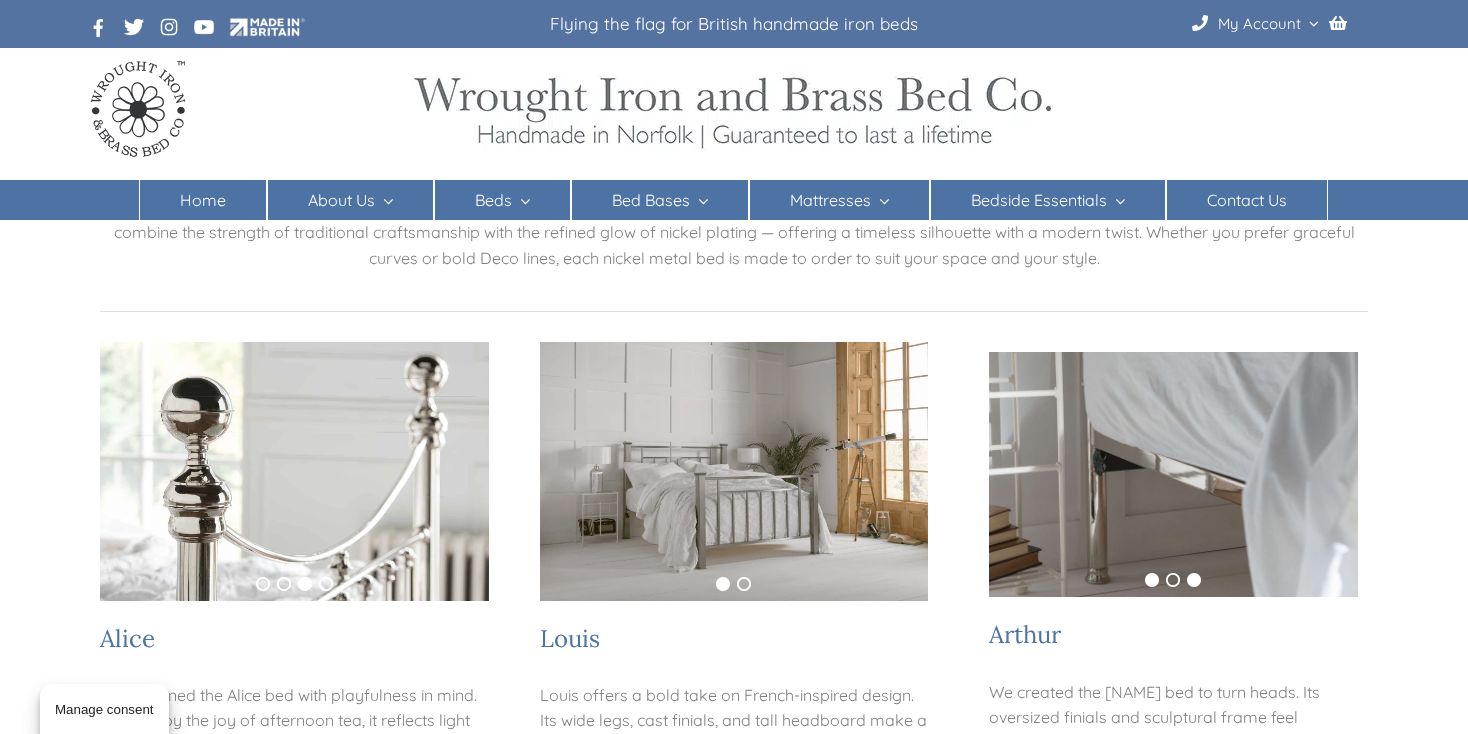 click on "1" at bounding box center [1152, 580] 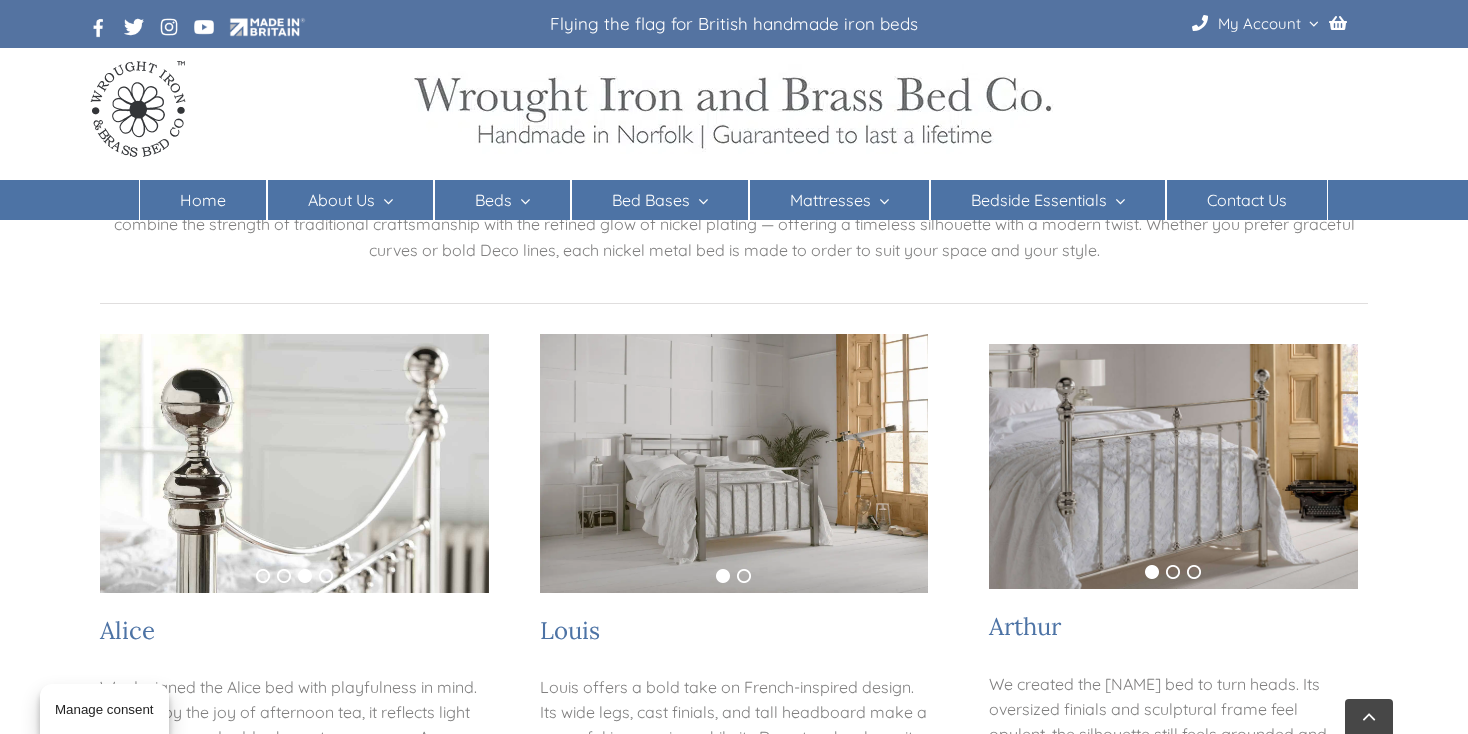 scroll, scrollTop: 200, scrollLeft: 0, axis: vertical 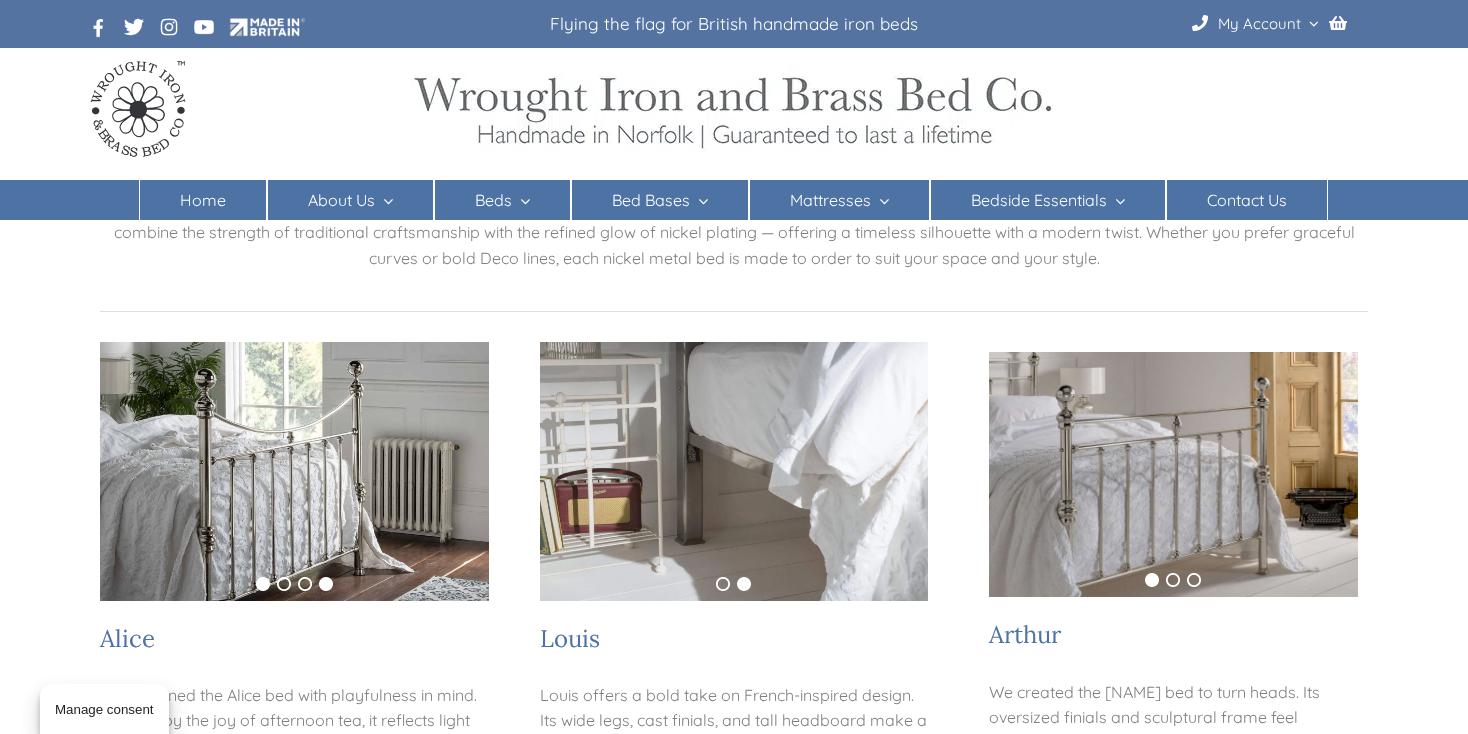 click on "1" at bounding box center [263, 584] 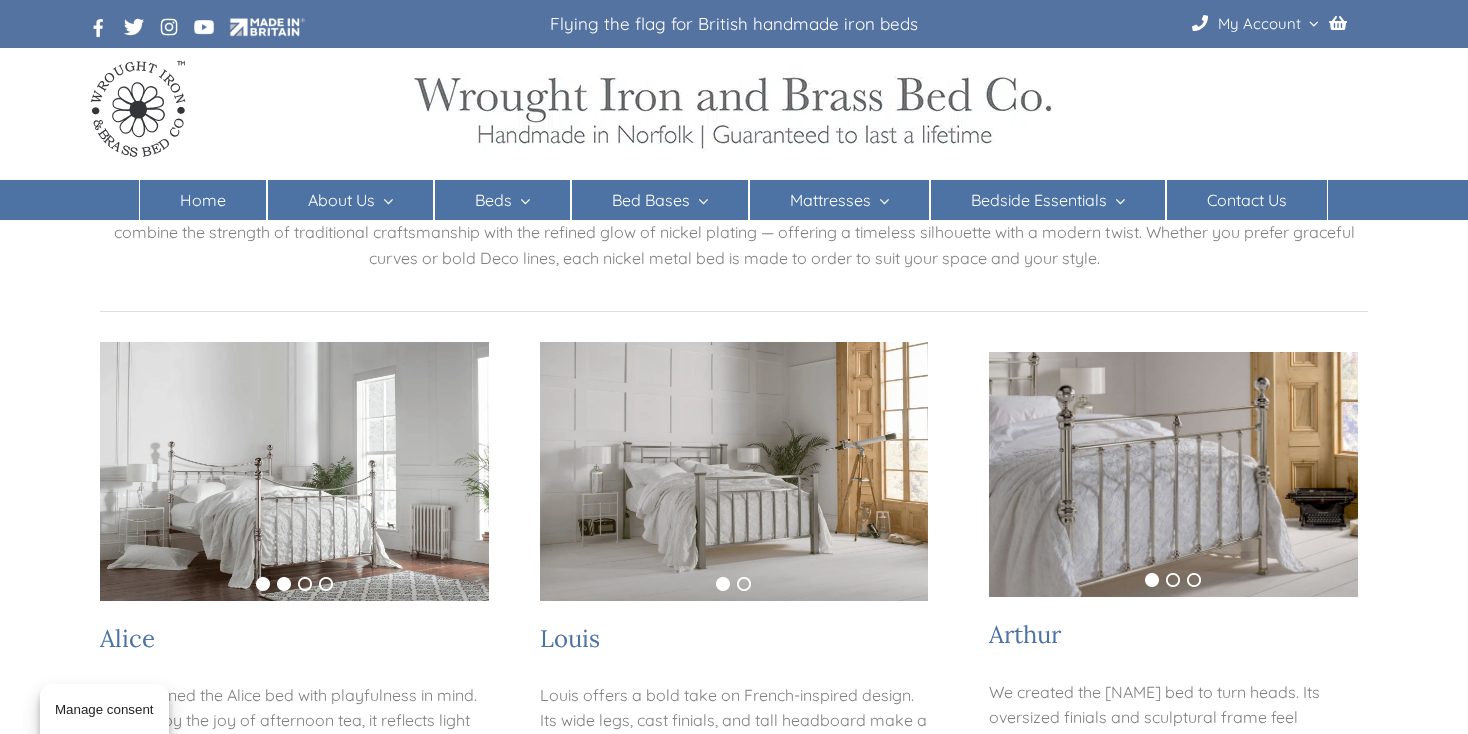 click on "2" at bounding box center [284, 584] 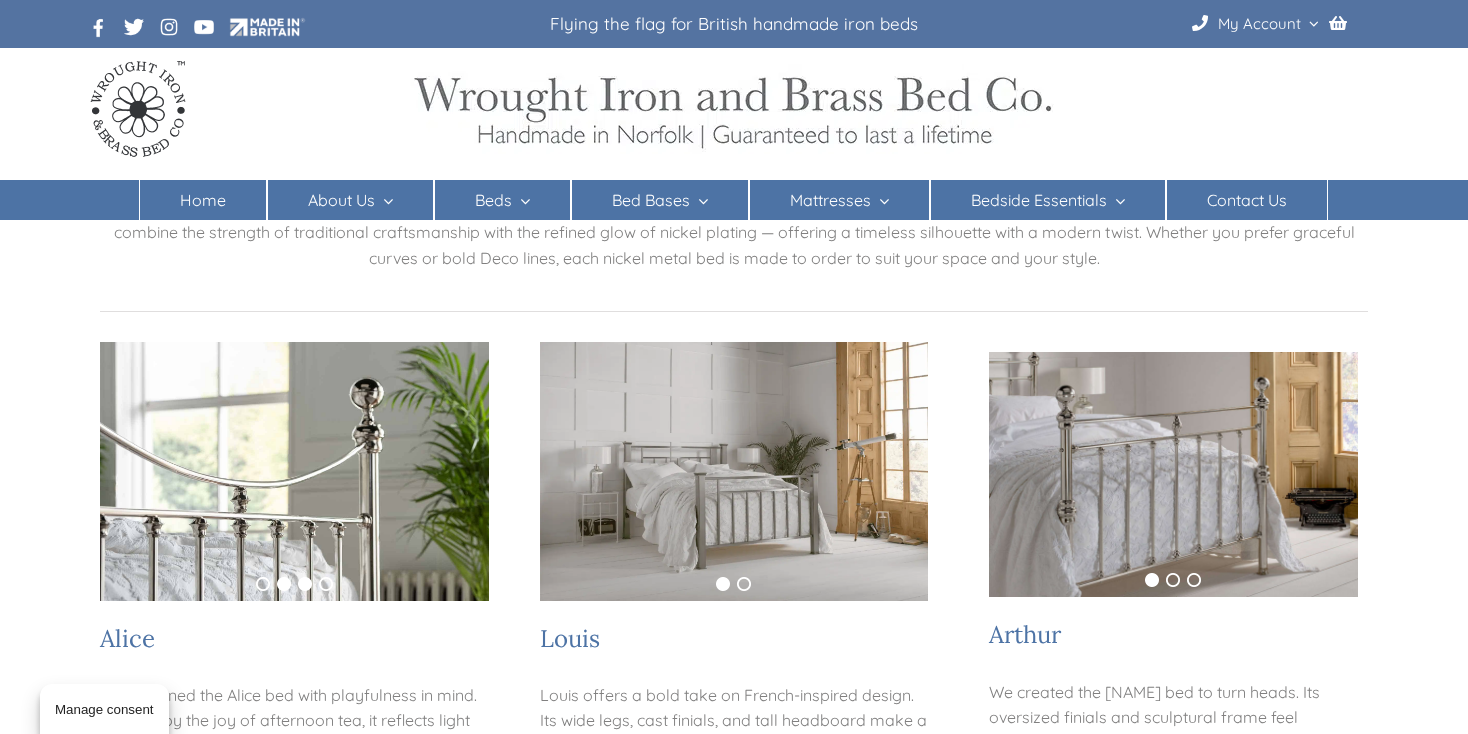 click on "3" at bounding box center (305, 584) 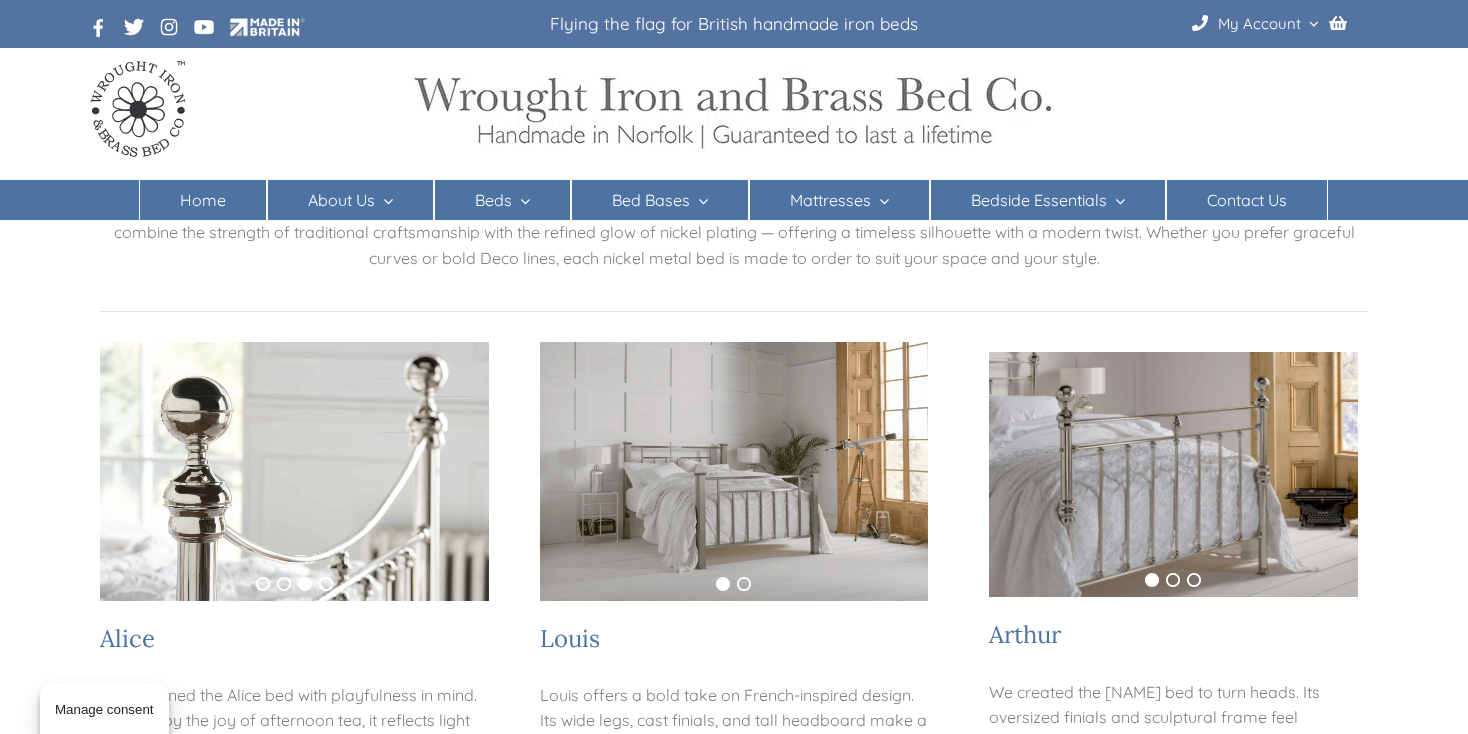 click on "1" at bounding box center [723, 584] 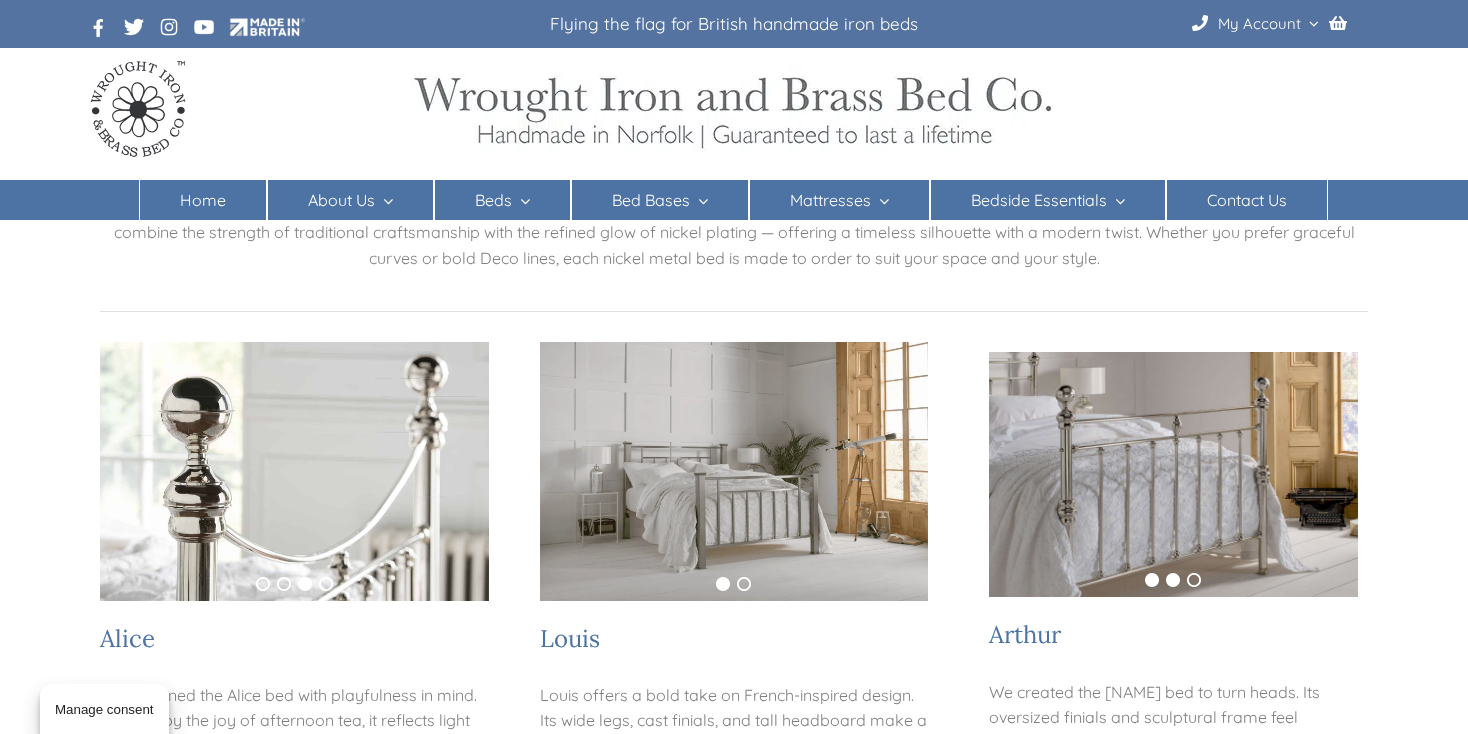 click on "2" at bounding box center (1173, 580) 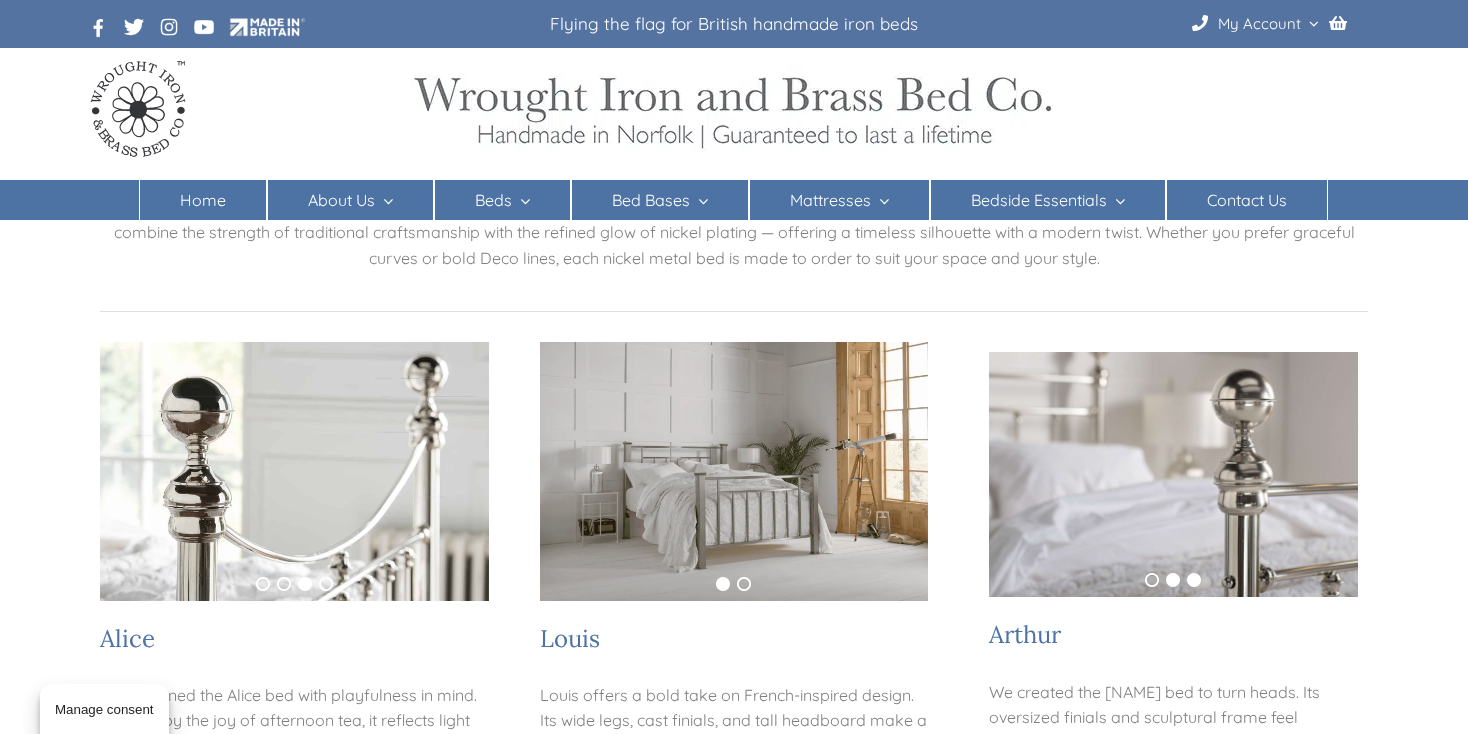 click on "3" at bounding box center (1194, 580) 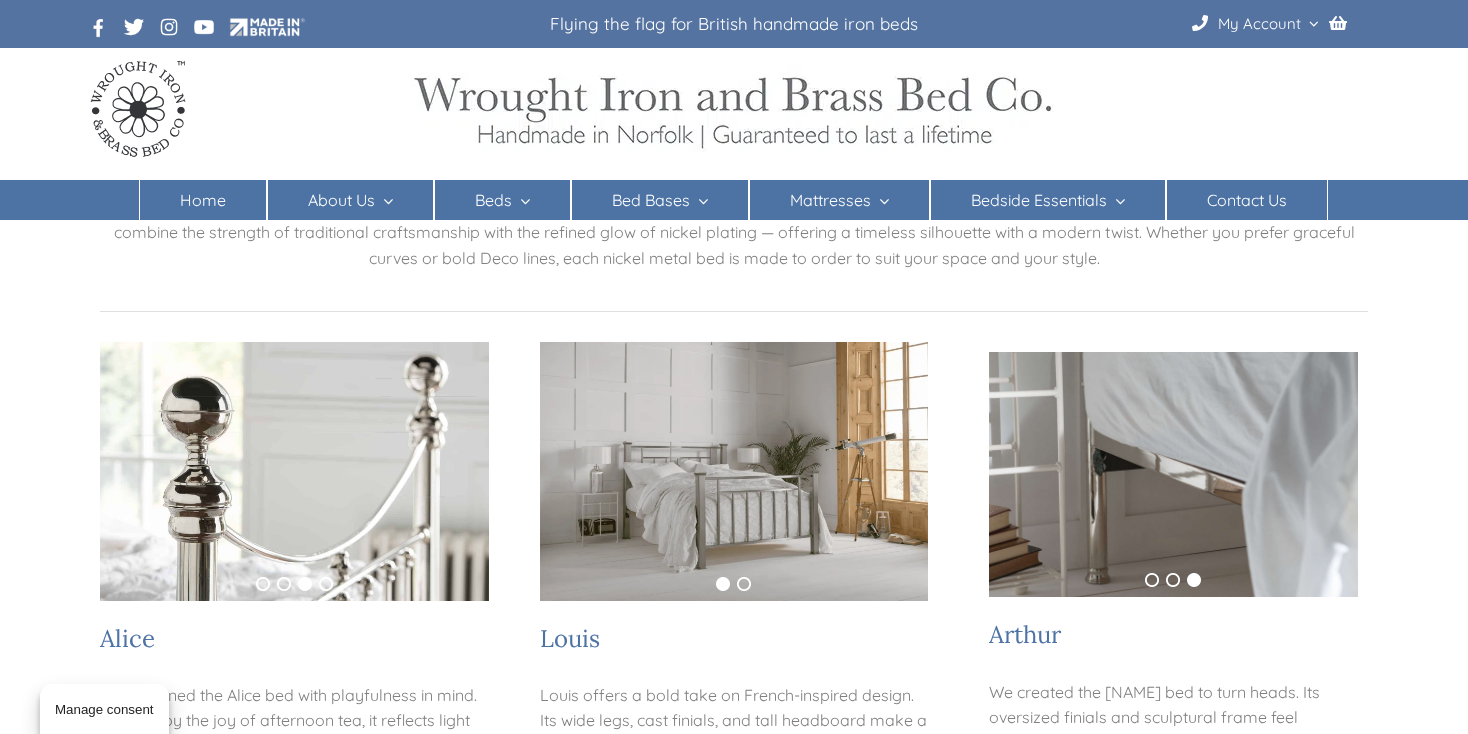 scroll, scrollTop: 200, scrollLeft: 0, axis: vertical 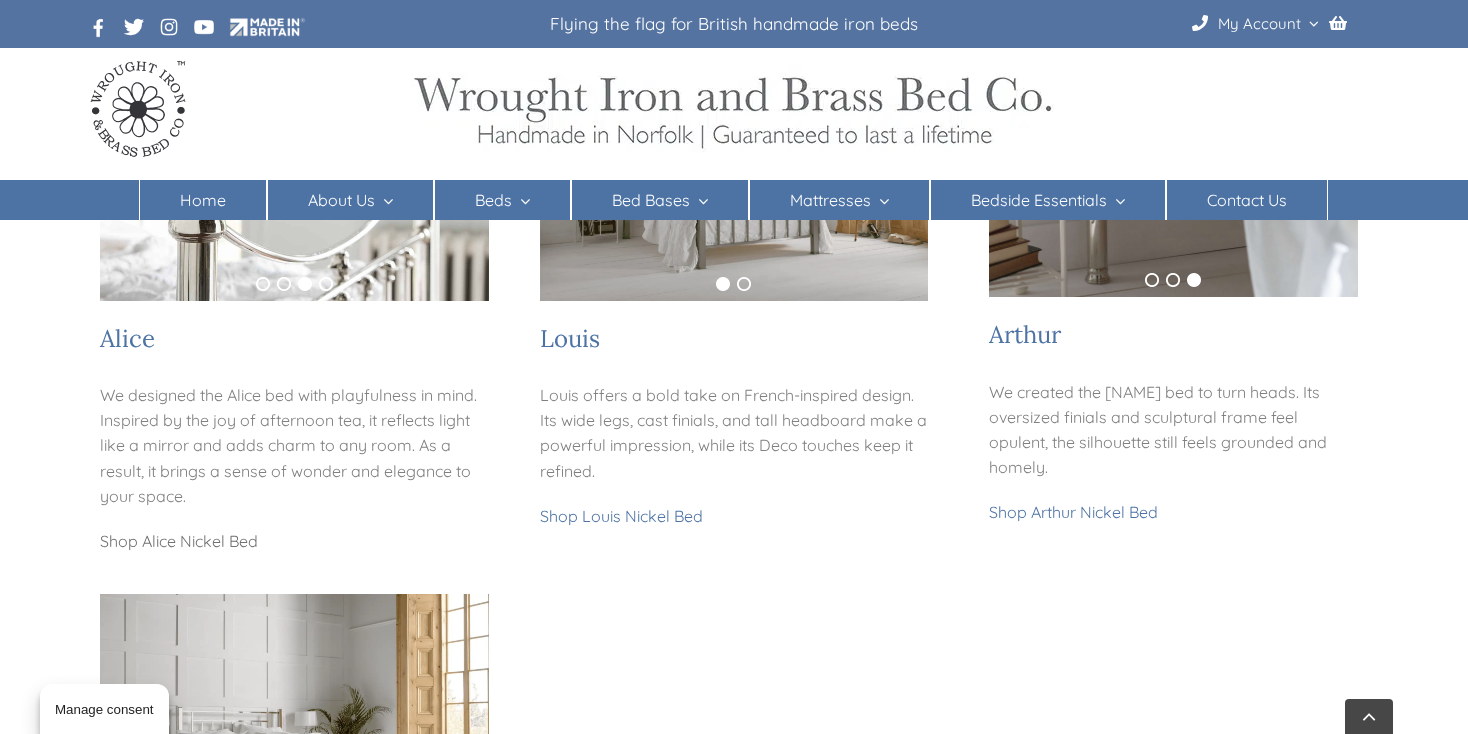 click on "Shop Alice Nickel Bed" at bounding box center (179, 541) 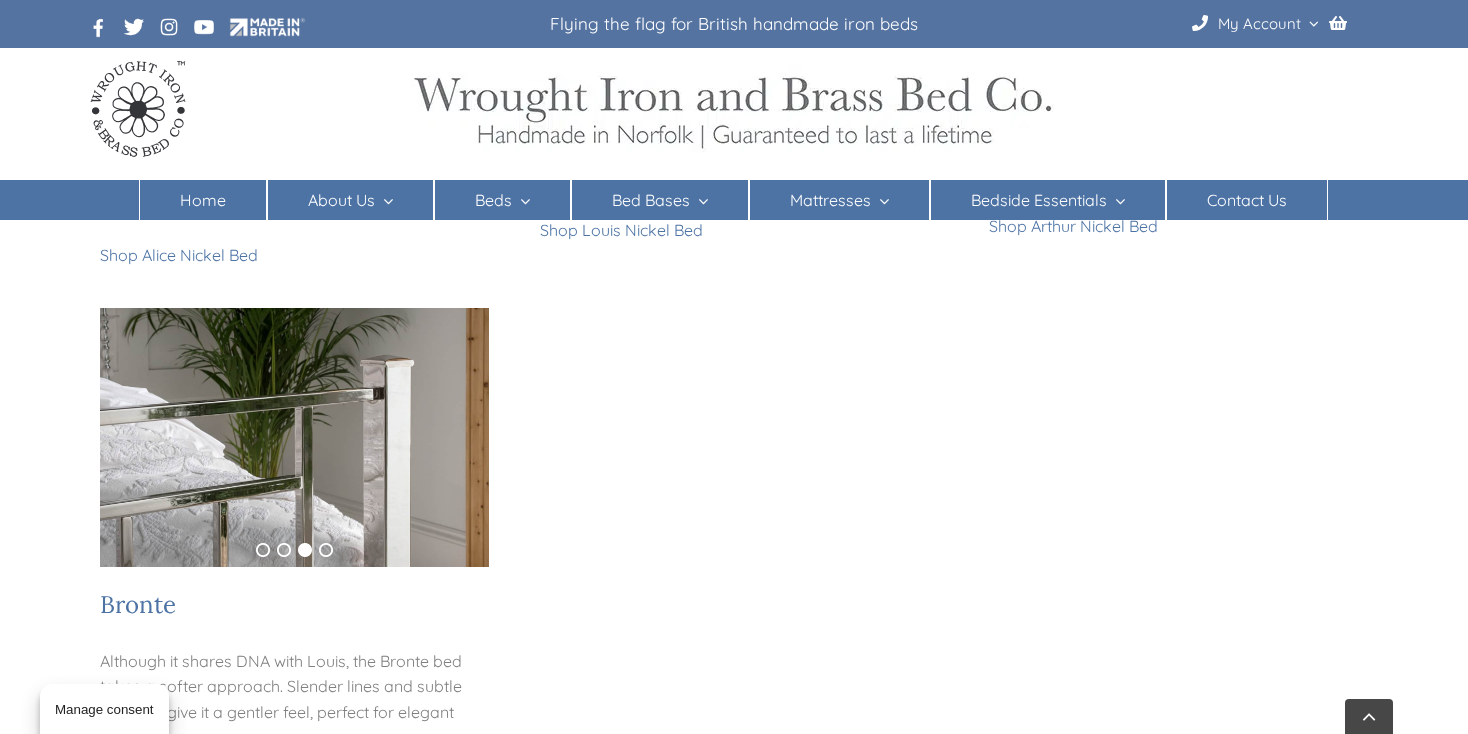 scroll, scrollTop: 900, scrollLeft: 0, axis: vertical 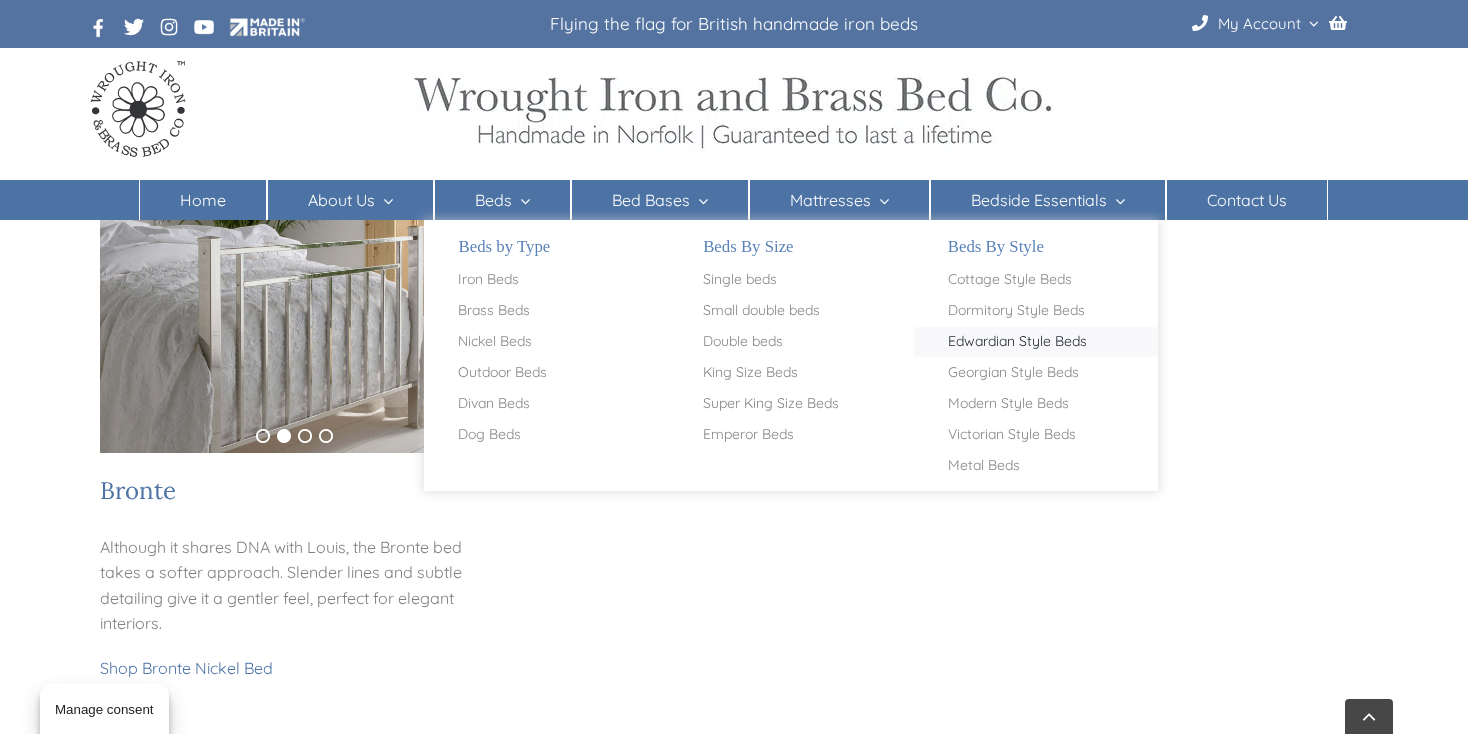 click on "Edwardian Style Beds" at bounding box center [1017, 342] 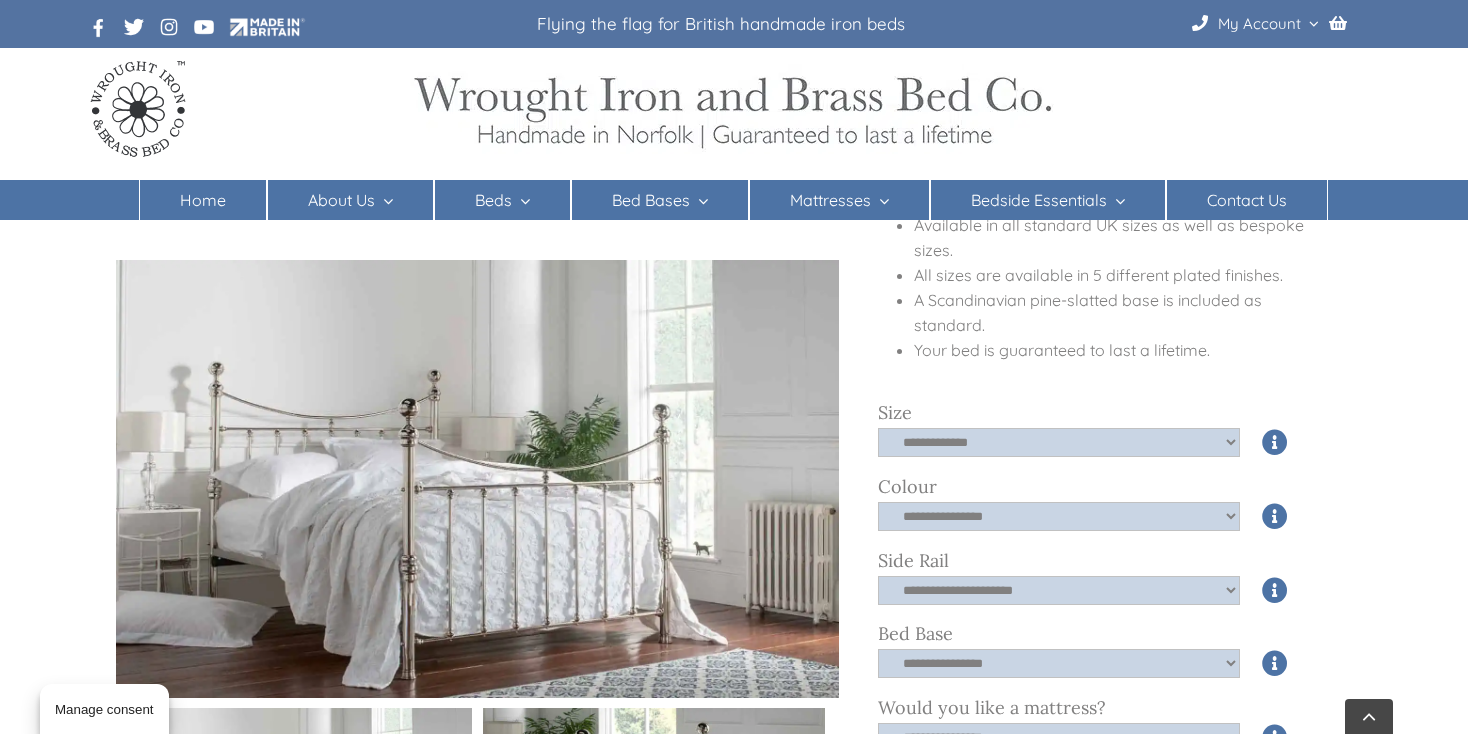 scroll, scrollTop: 600, scrollLeft: 0, axis: vertical 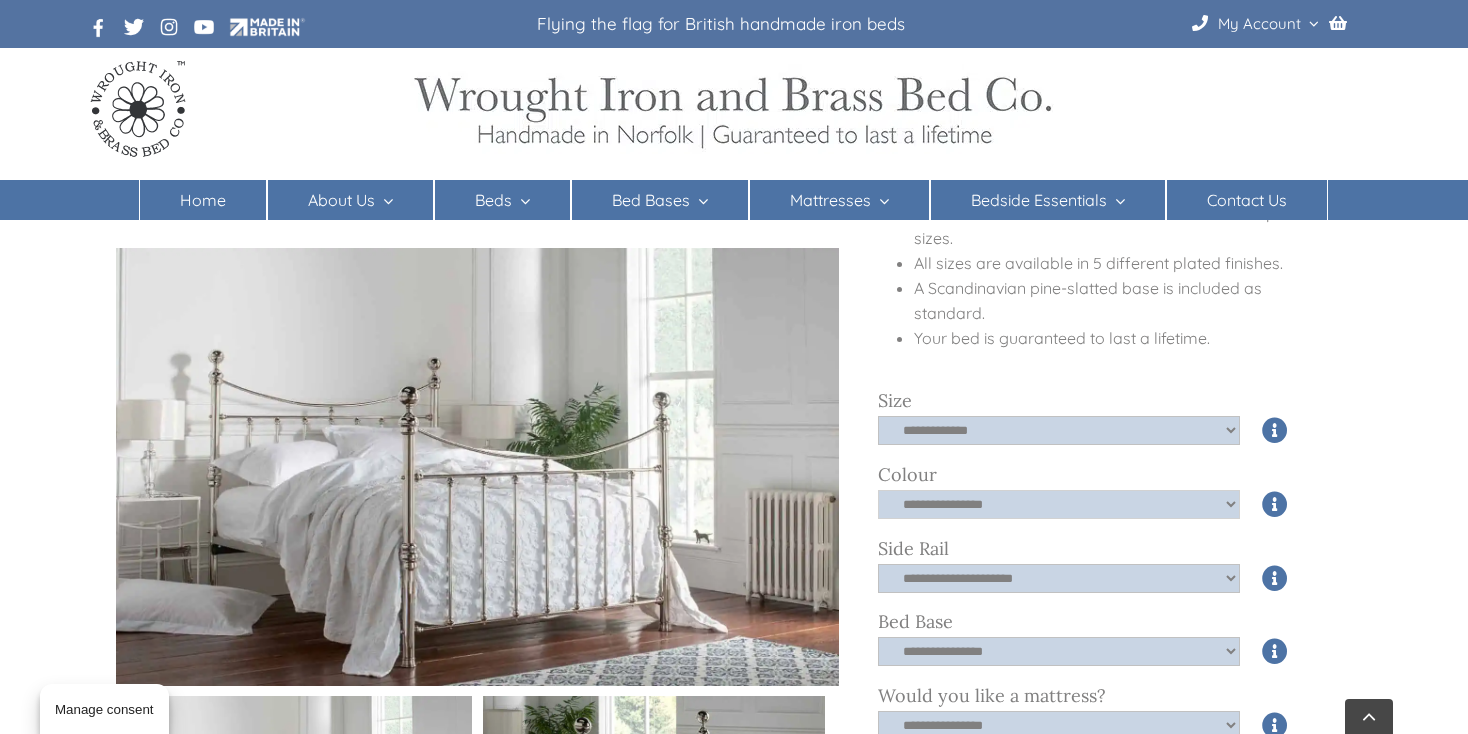 click on "**********" 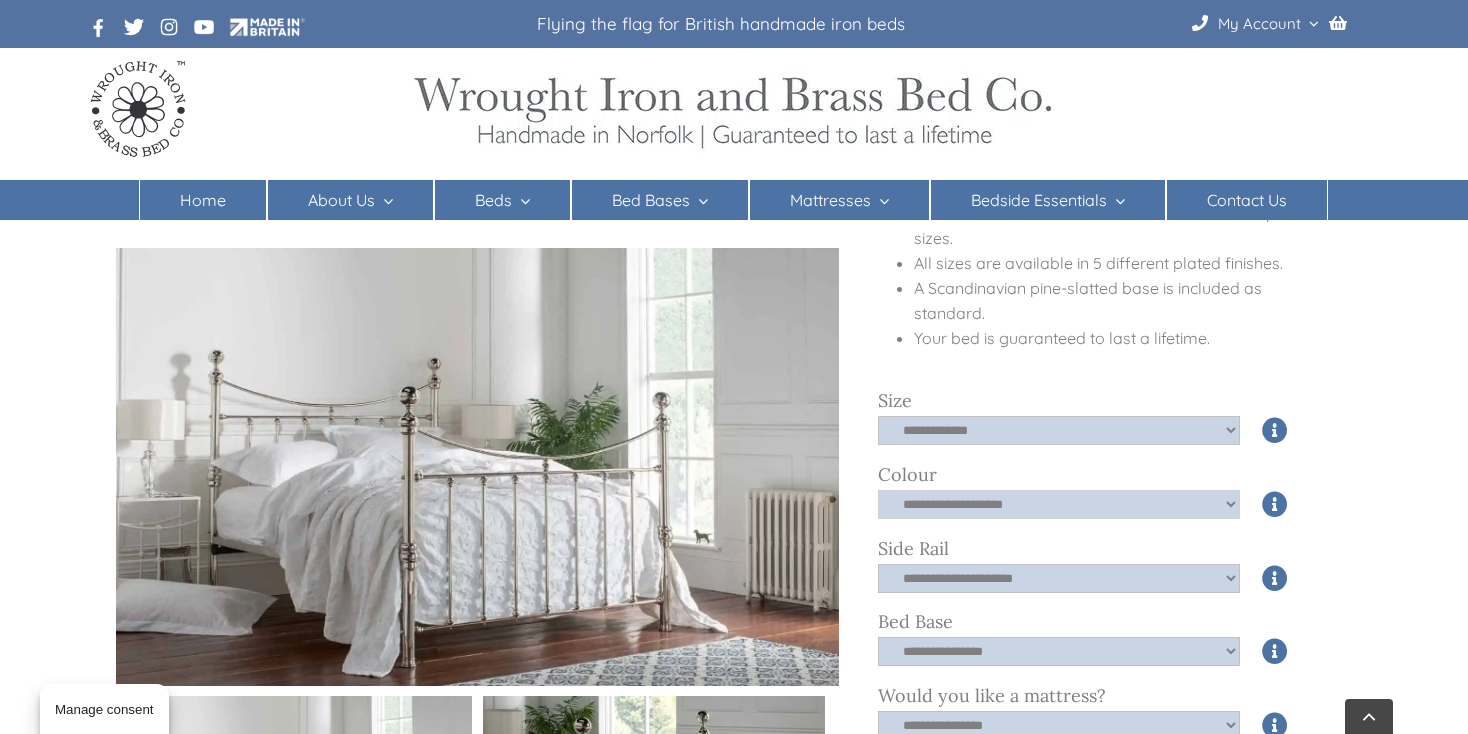 click on "**********" 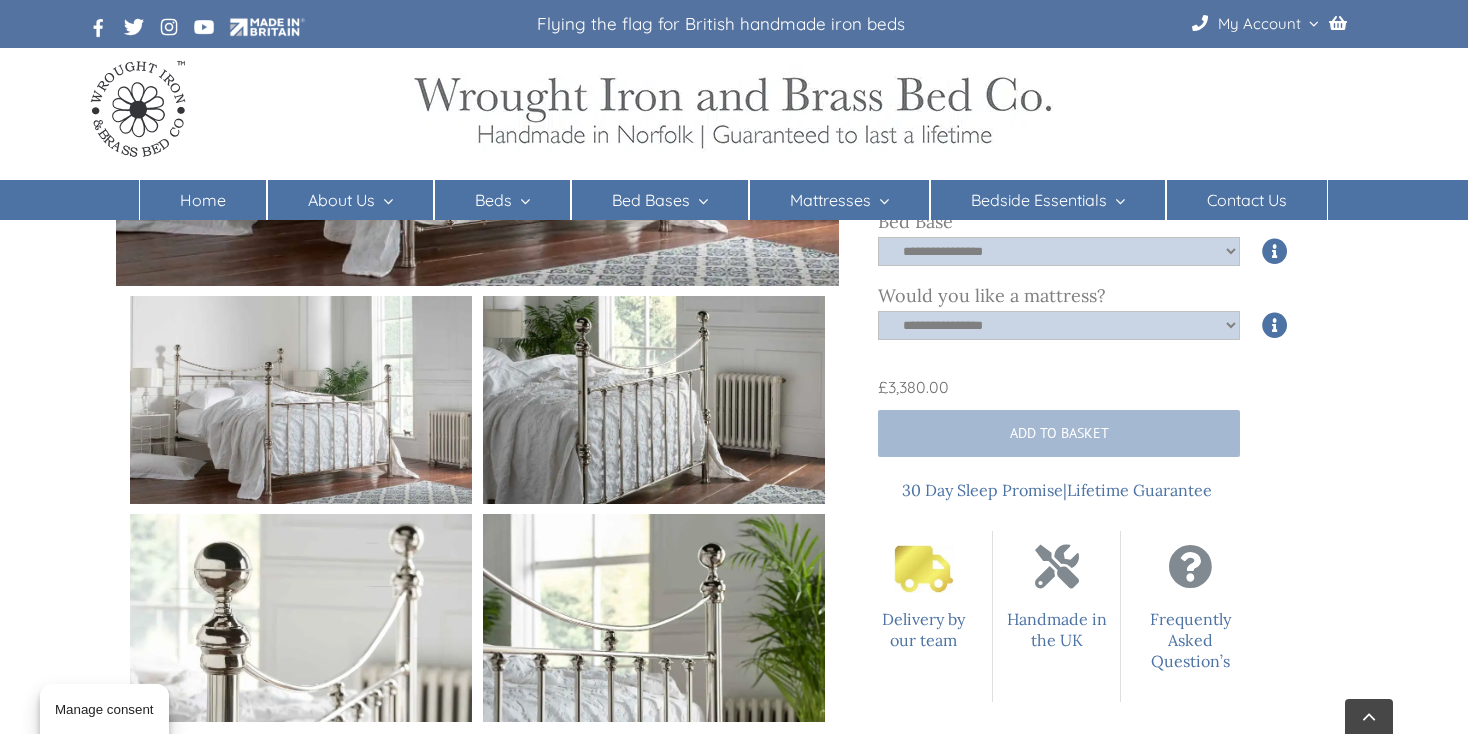 scroll, scrollTop: 1300, scrollLeft: 0, axis: vertical 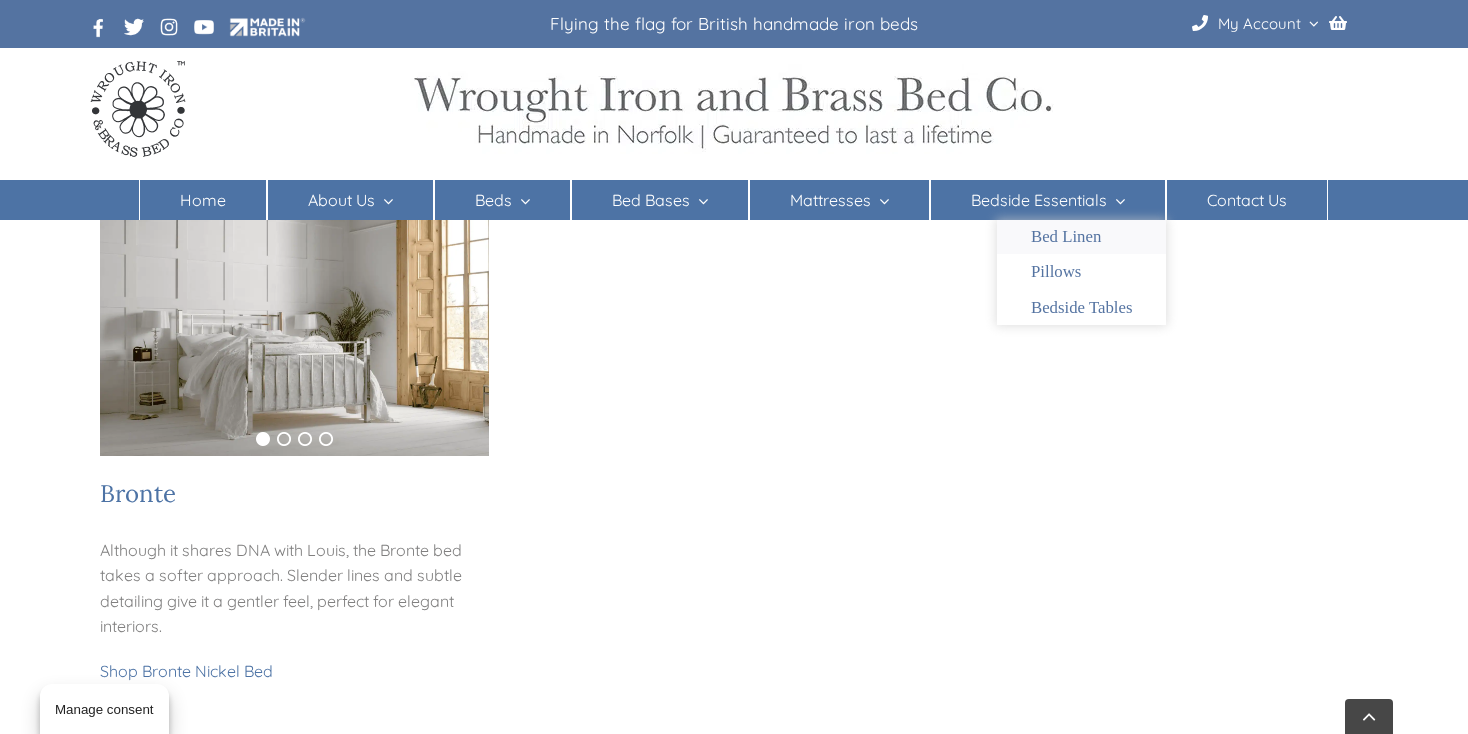 click on "Bed Linen" at bounding box center [1066, 237] 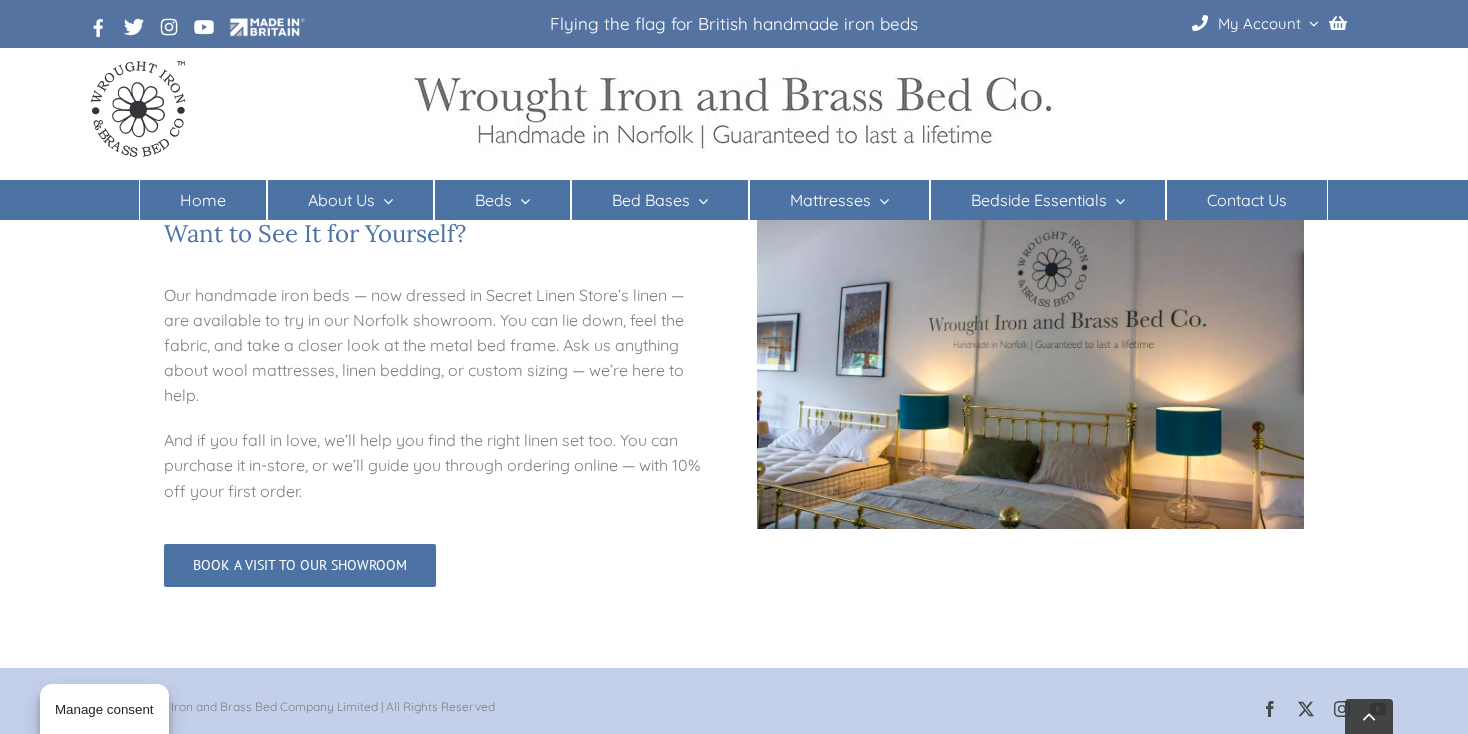scroll, scrollTop: 1703, scrollLeft: 0, axis: vertical 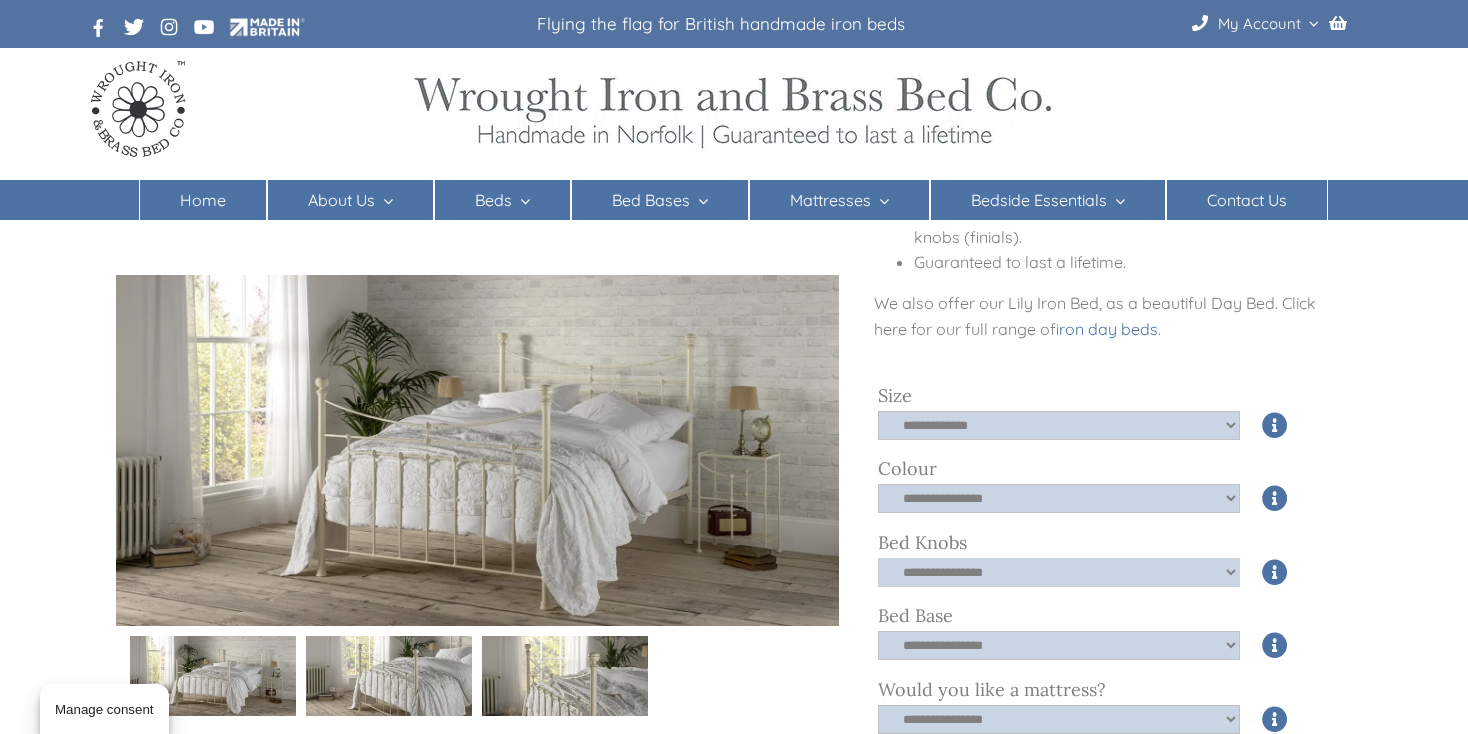 click on "**********" 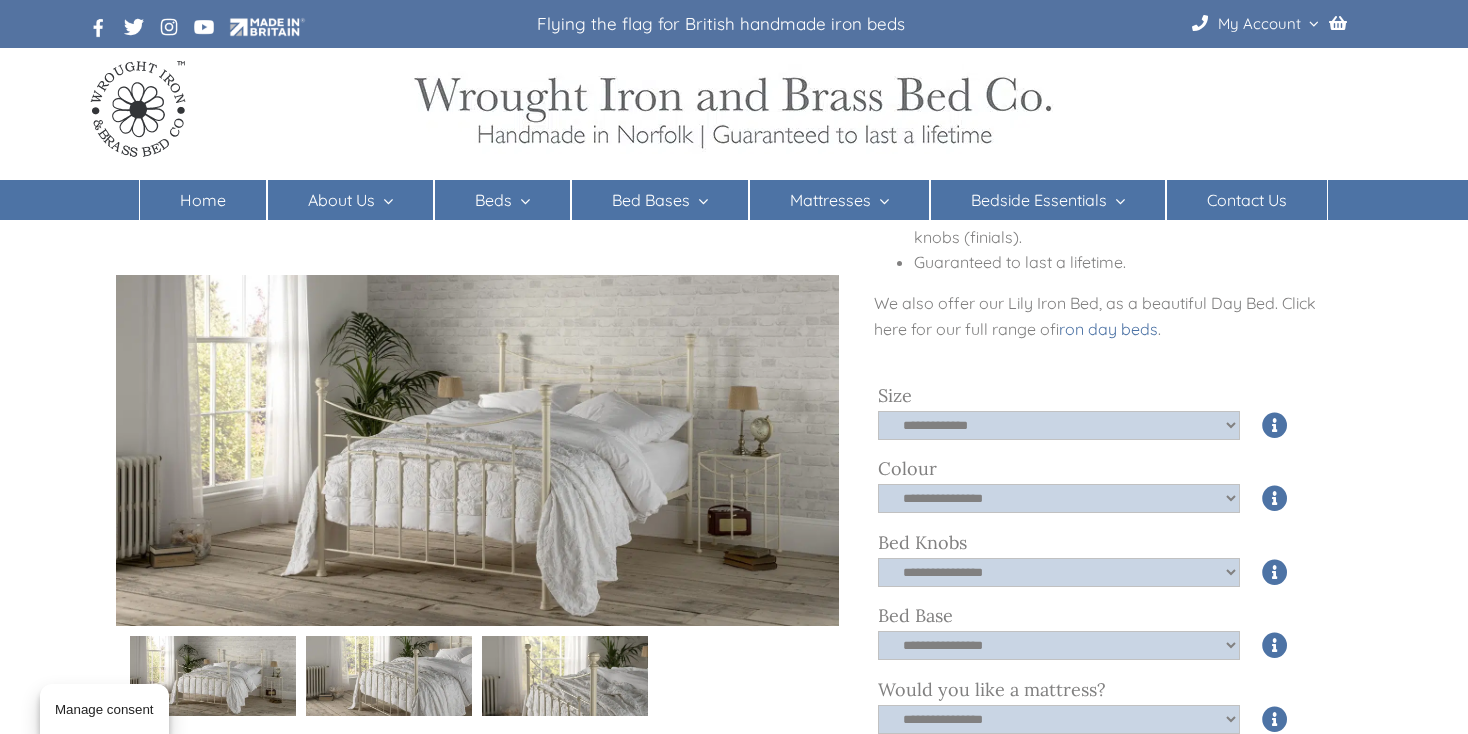 click on "[FIRST] Read all reviews
A timeless classic in cream. Our [FIRST] iron bed offers a wealth of detail encapsulated ingn. A timeless classic and much-loved in cream. With a high tailboard and sweeping curve, this design is perfect for those who are looking to furnish a large bedroom an elegant desi but with a touch of tenderness.
As part of our John Lewis and Partners collection , we offer FREE Assembly and FREE Delivery with our [FIRST] Iron Bed.
Available in all standard UK sizes and bespoke.
All sizes are available in 10 different powder-coated finishes.
Scandinavian pine slatted base included.
Choose from either Brass, Nickel or self-colour bed knobs (finials).
Guaranteed to last a lifetime.
We also offer our [FIRST] Iron Bed, as a beautiful Day Bed. Click here for our full range of iron day beds .
Size
Size
Available options:" at bounding box center [734, 1800] 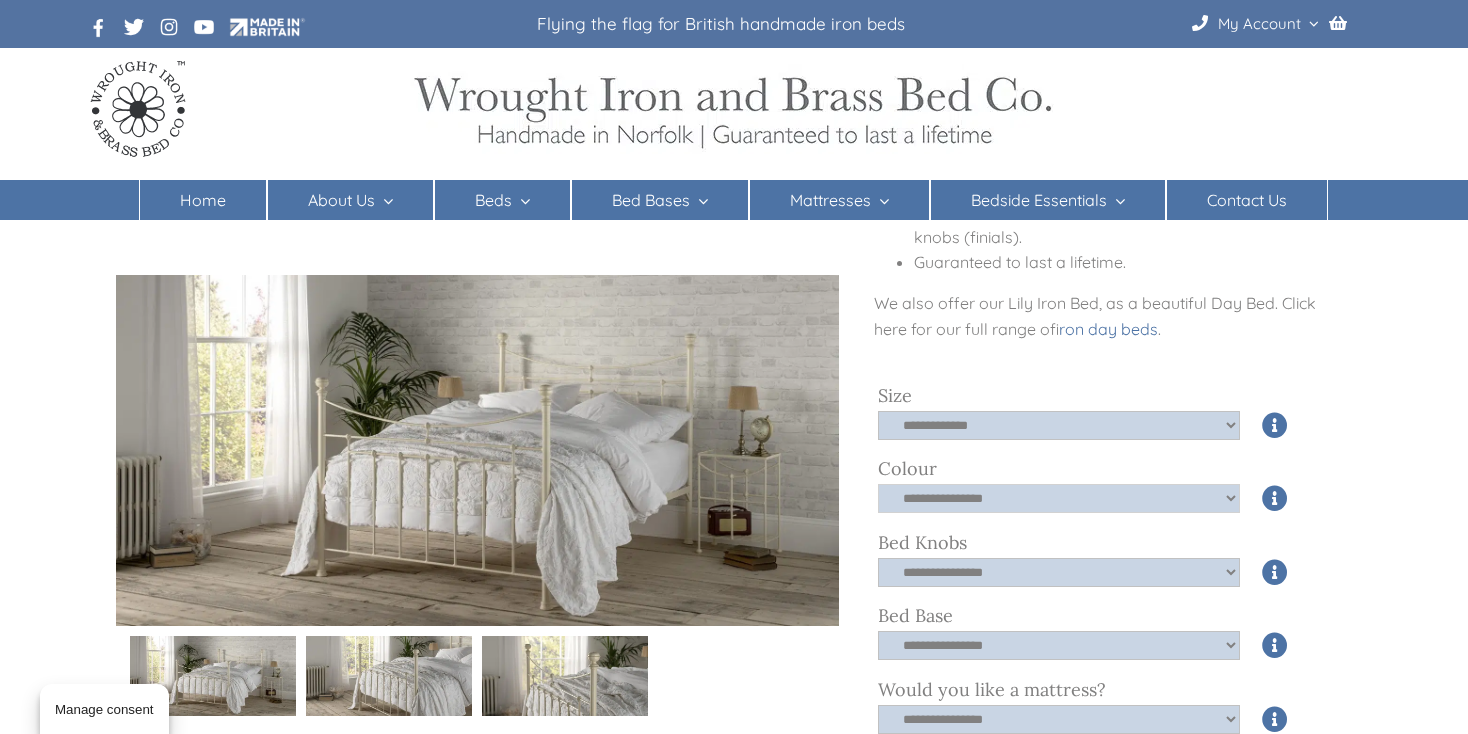 click on "**********" 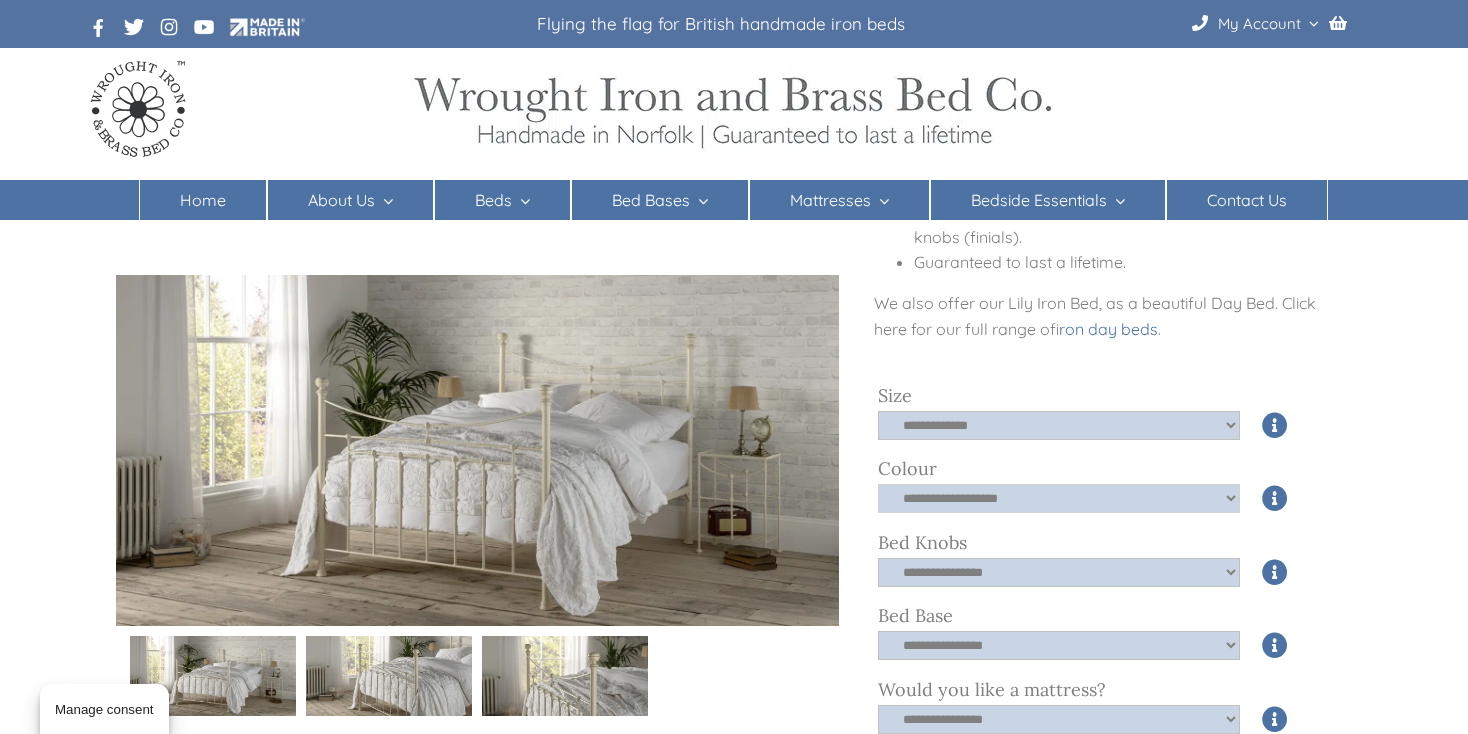 click on "**********" 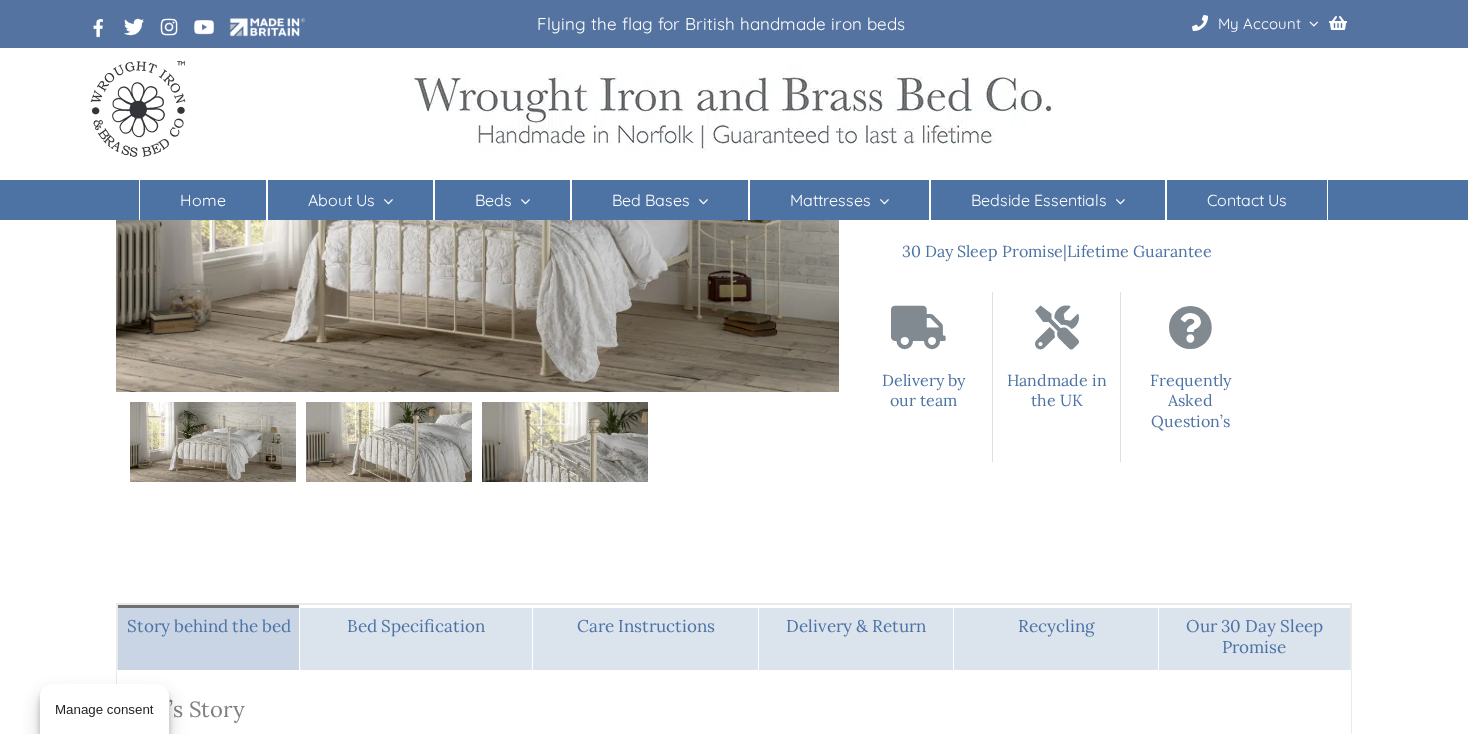 scroll, scrollTop: 1300, scrollLeft: 0, axis: vertical 